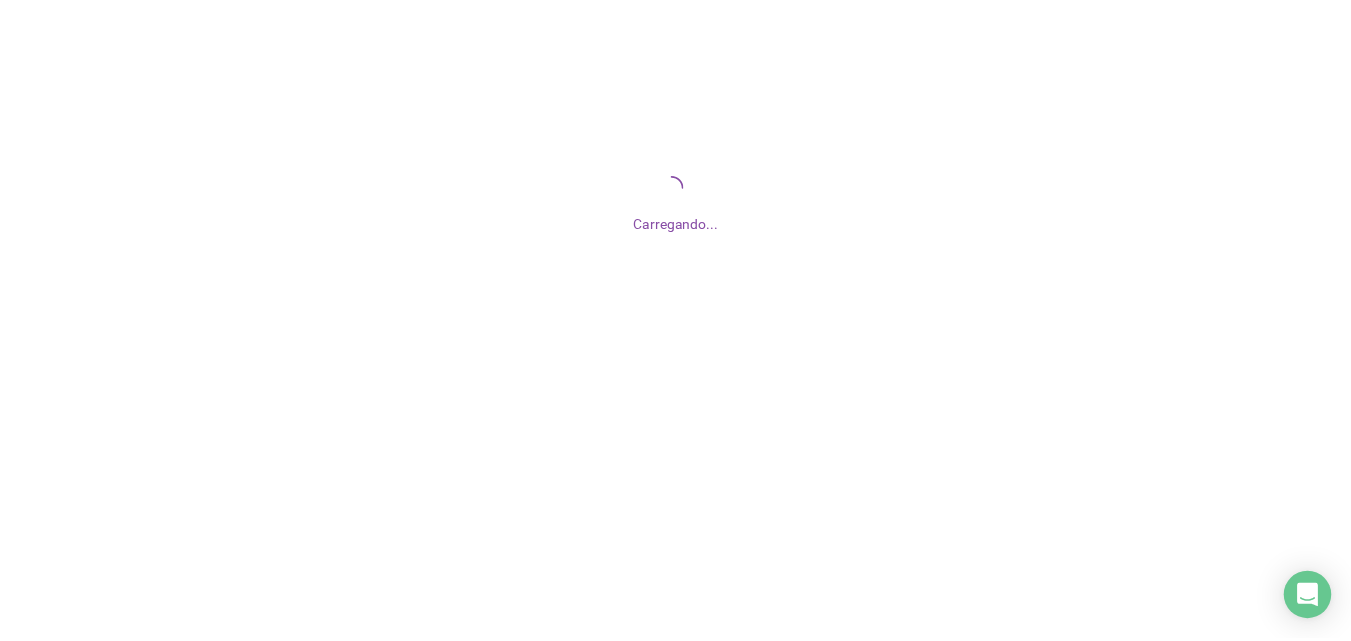 scroll, scrollTop: 0, scrollLeft: 0, axis: both 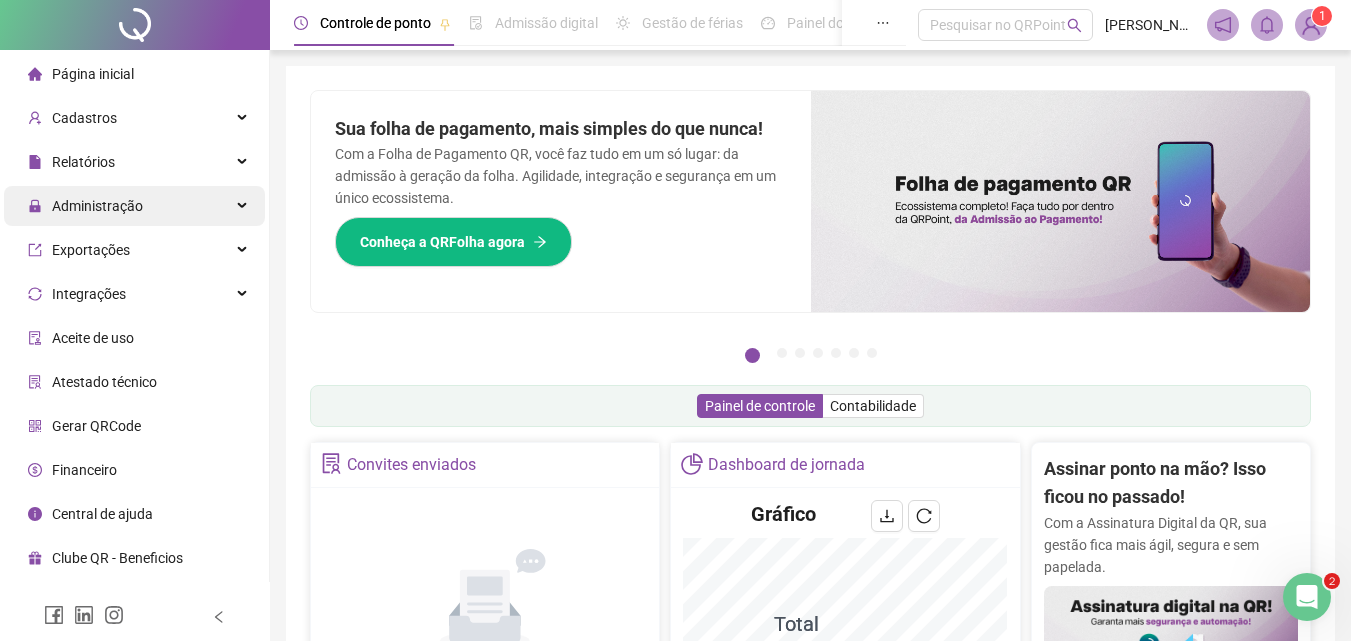 click on "Administração" at bounding box center (97, 206) 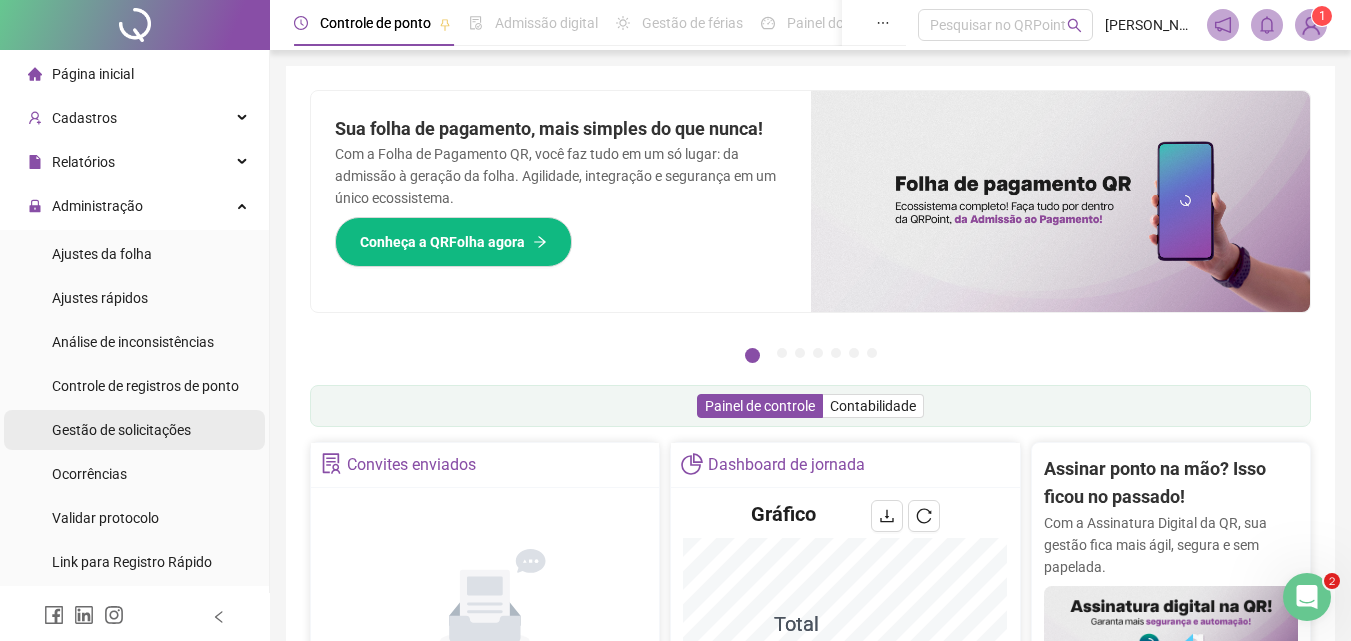 click on "Gestão de solicitações" at bounding box center [121, 430] 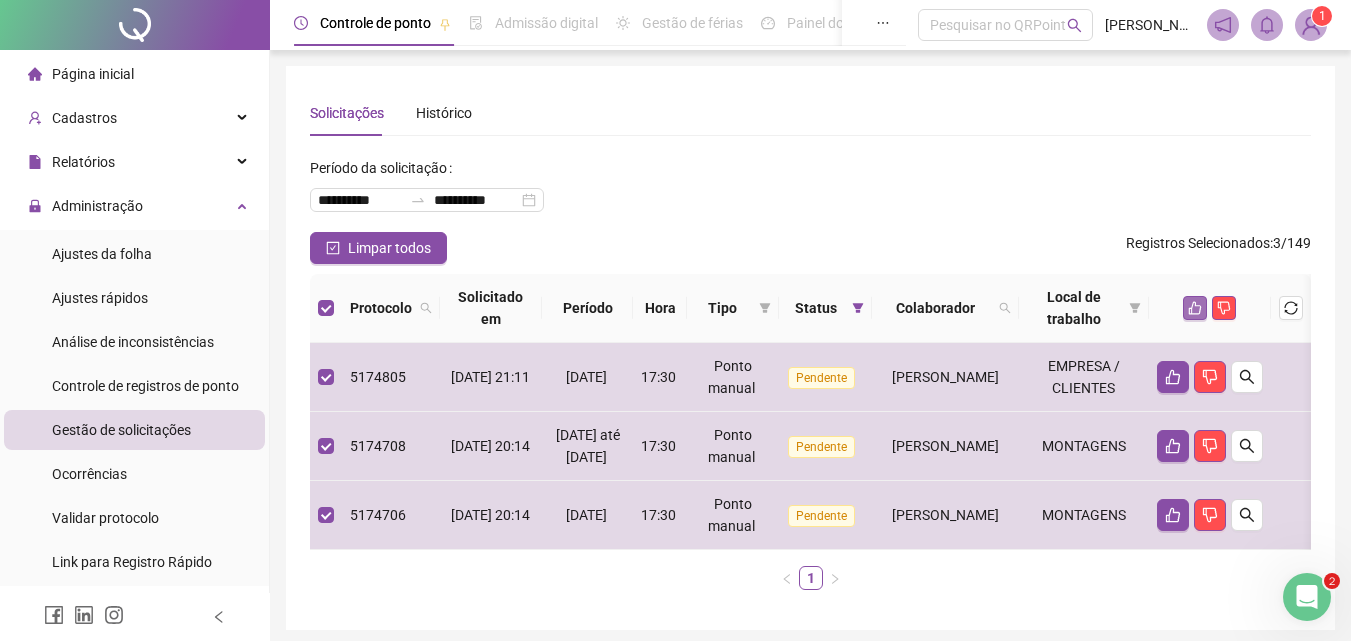 click 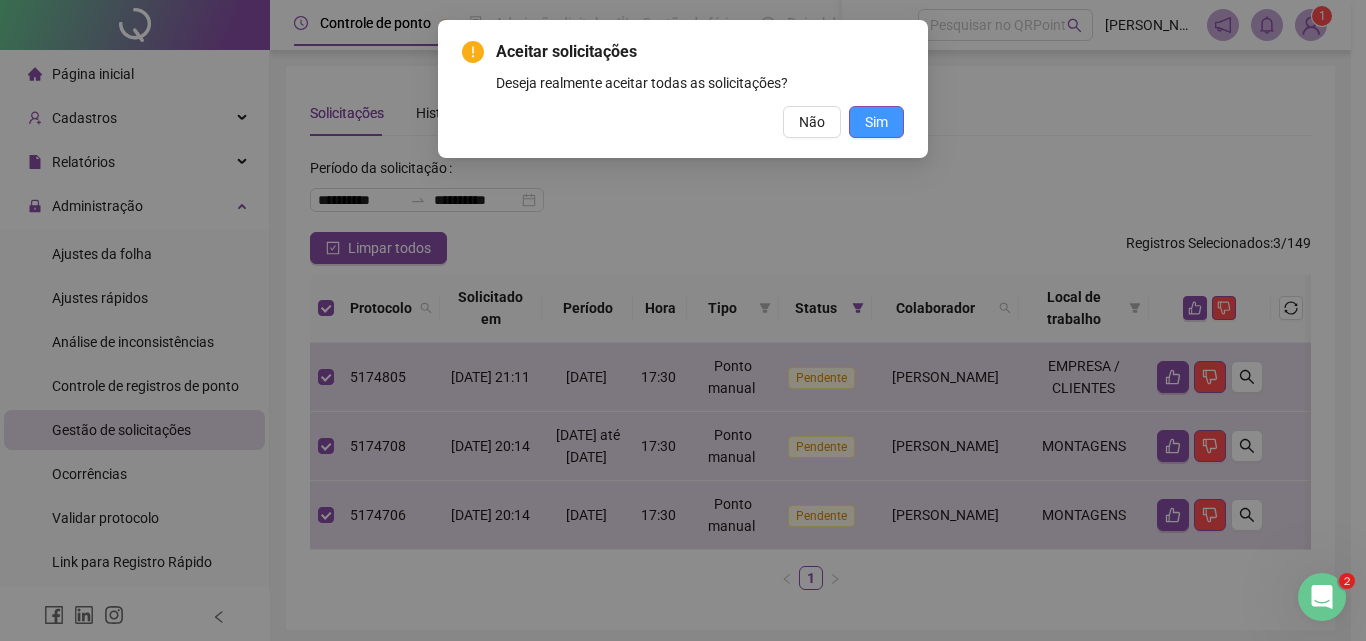 click on "Sim" at bounding box center (876, 122) 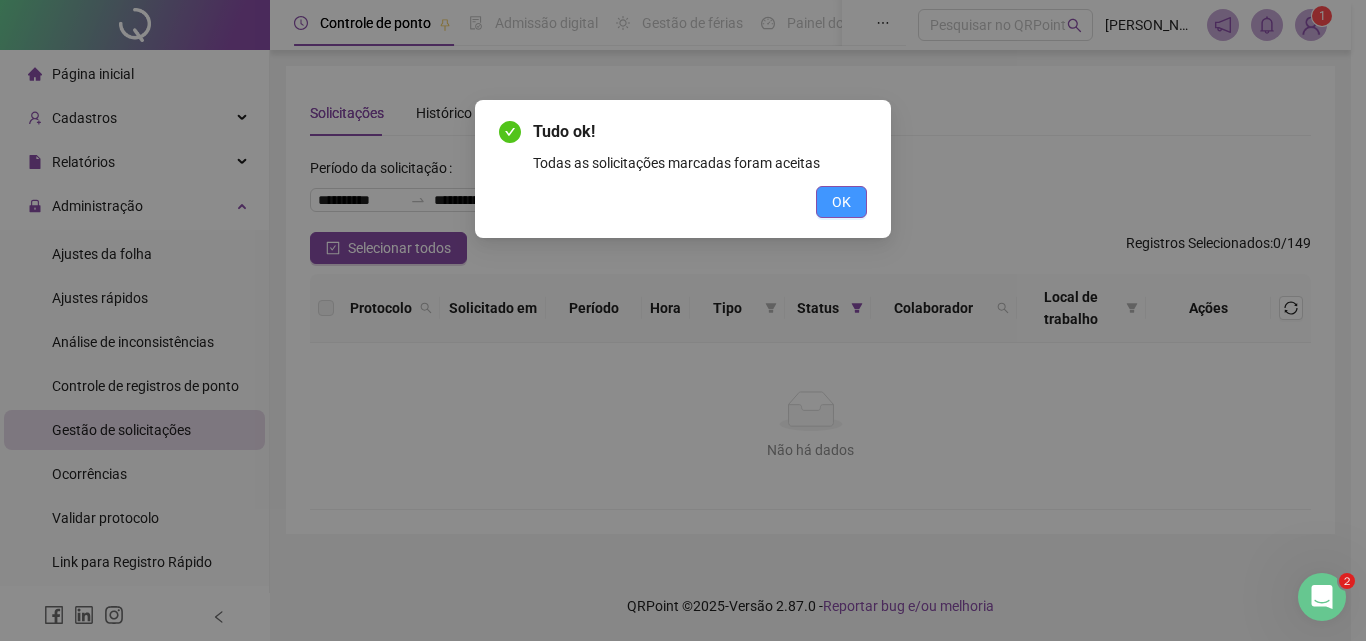 click on "OK" at bounding box center [841, 202] 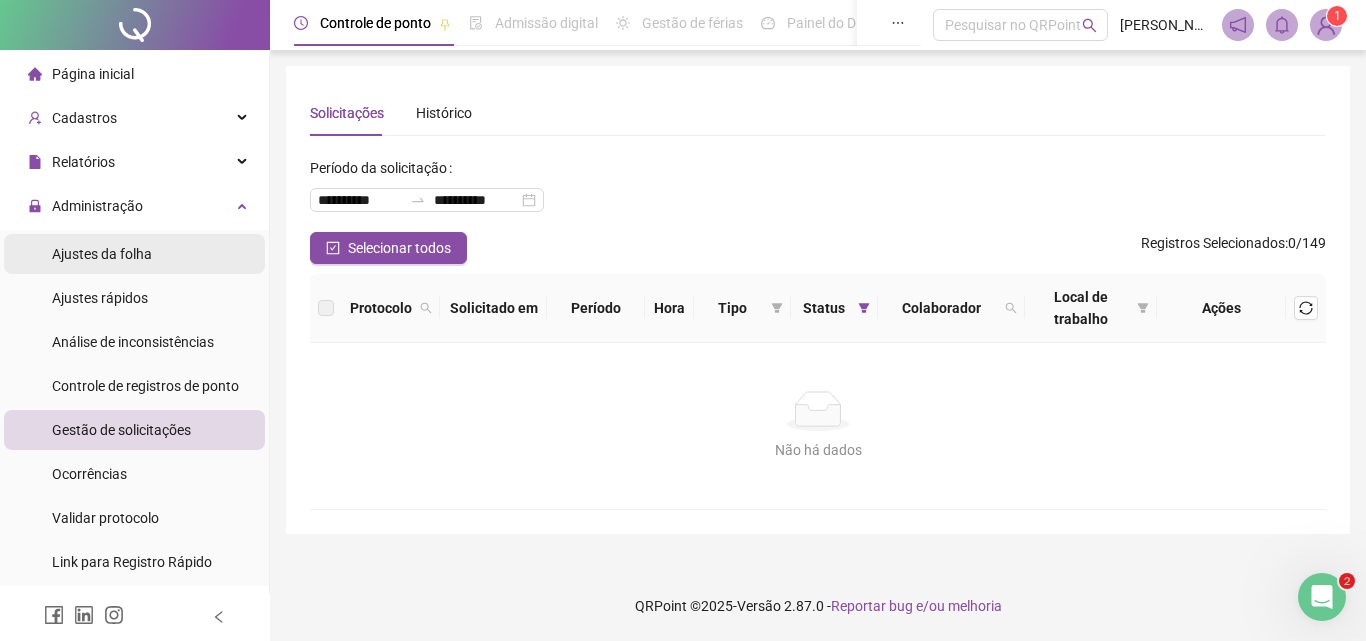 click on "Ajustes da folha" at bounding box center [102, 254] 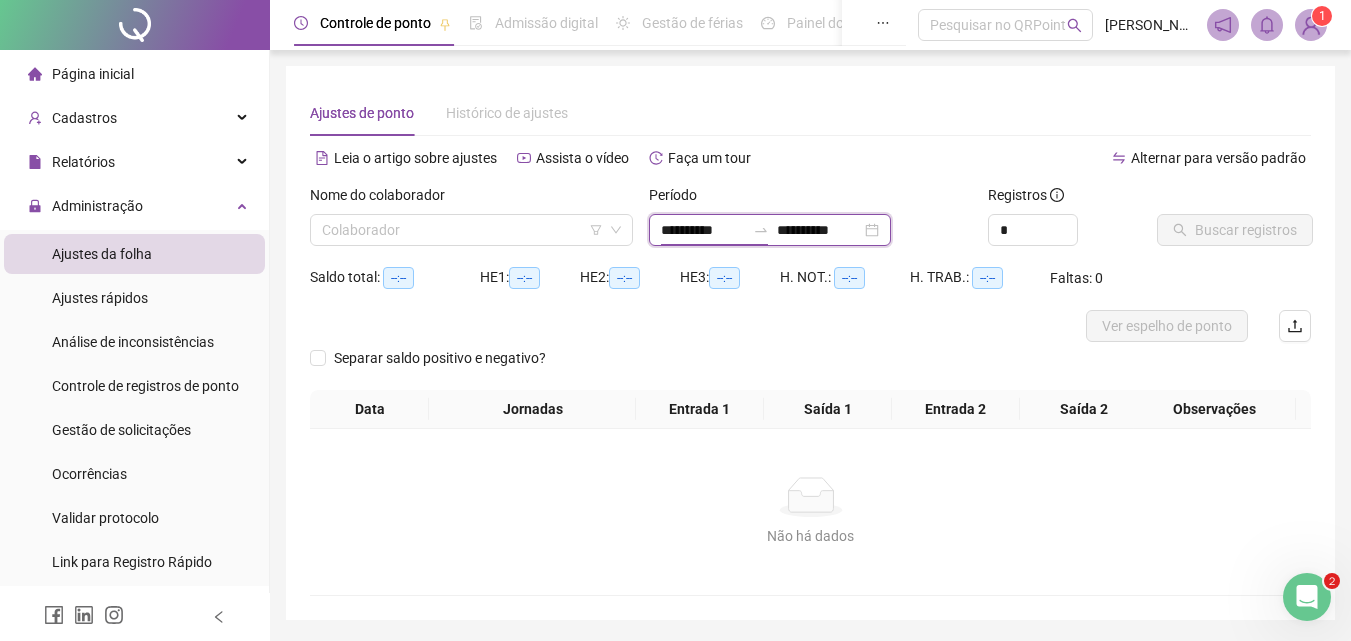 click on "**********" at bounding box center (703, 230) 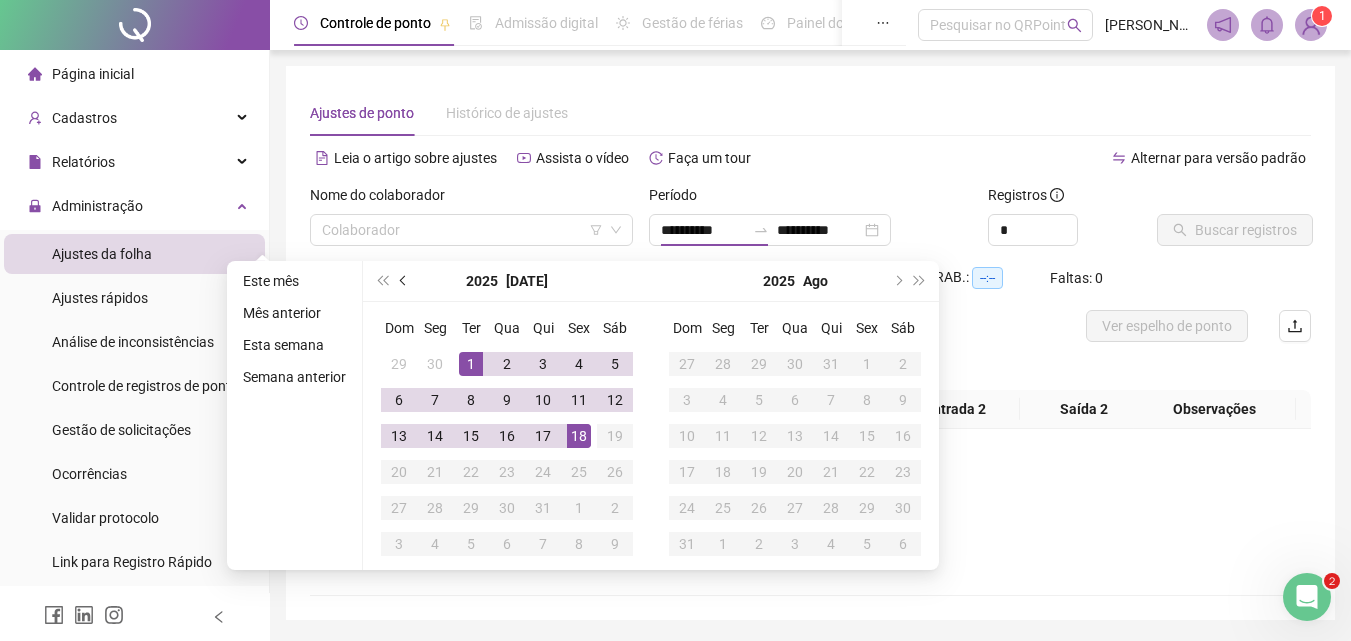 click at bounding box center [405, 281] 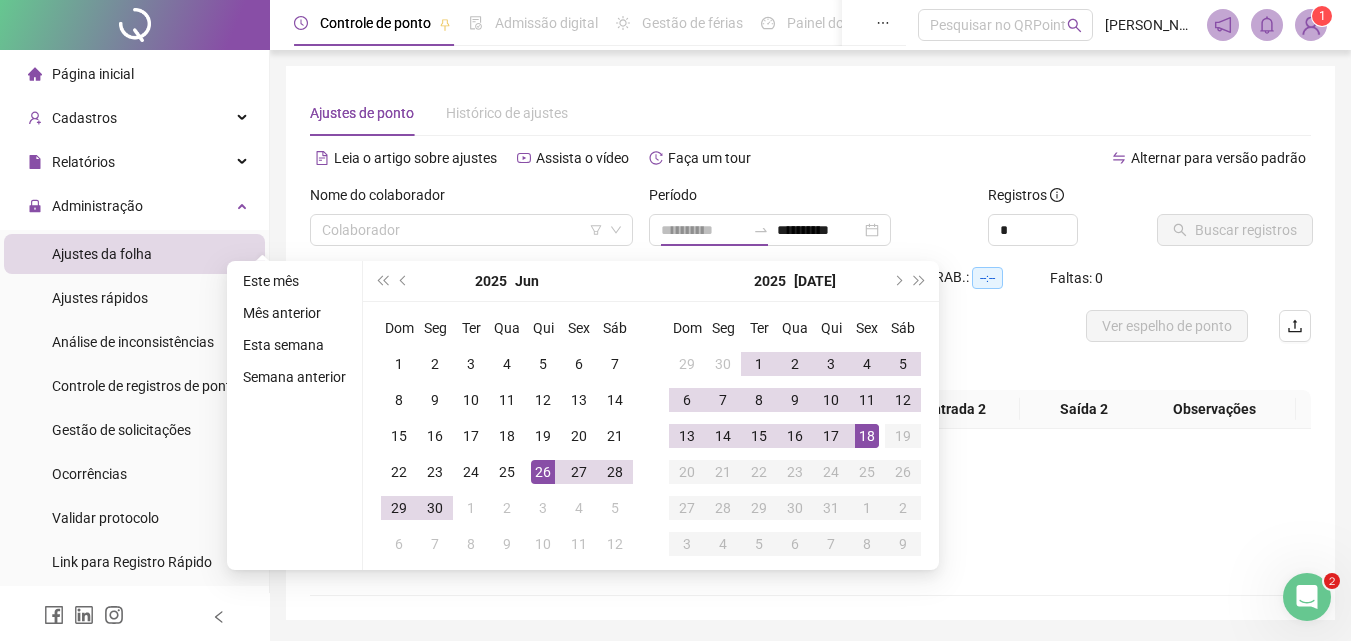type on "**********" 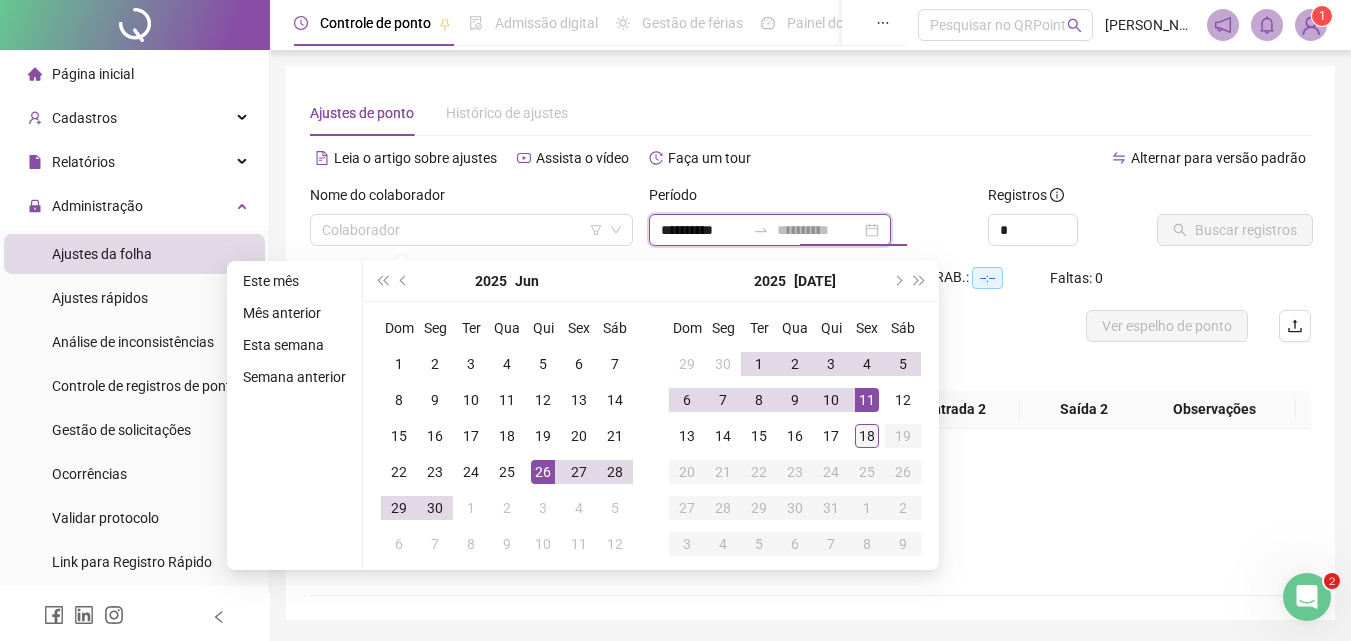 type on "**********" 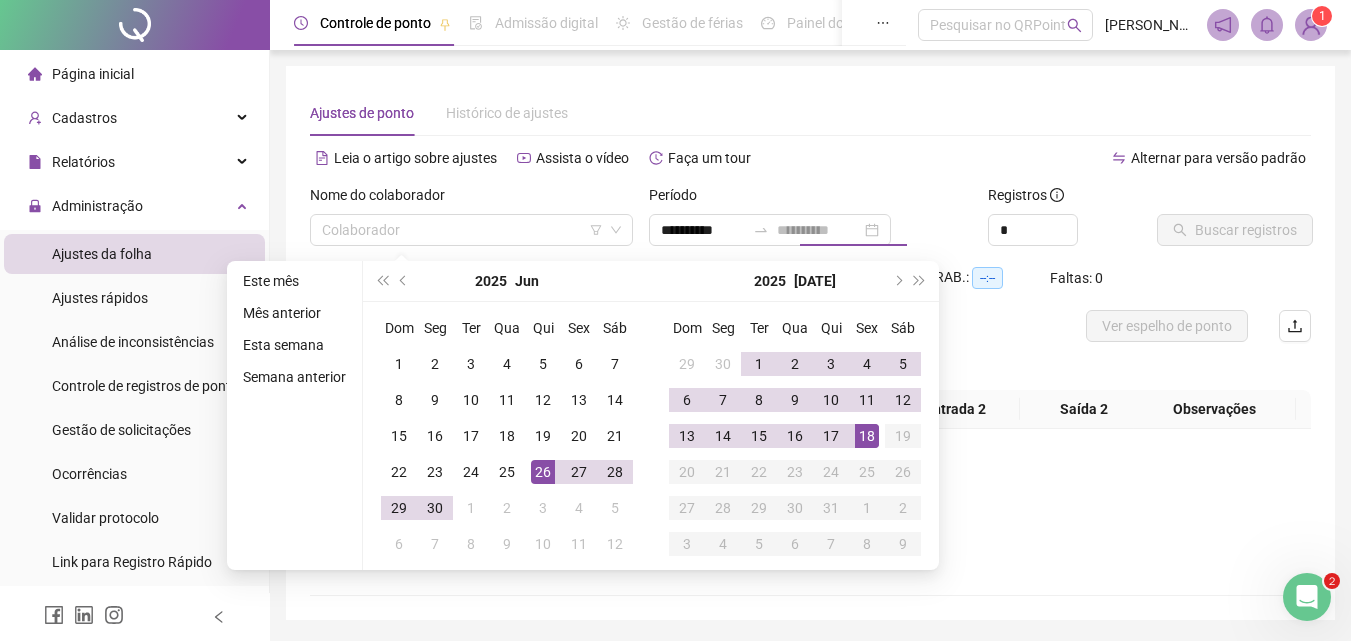 click on "18" at bounding box center [867, 436] 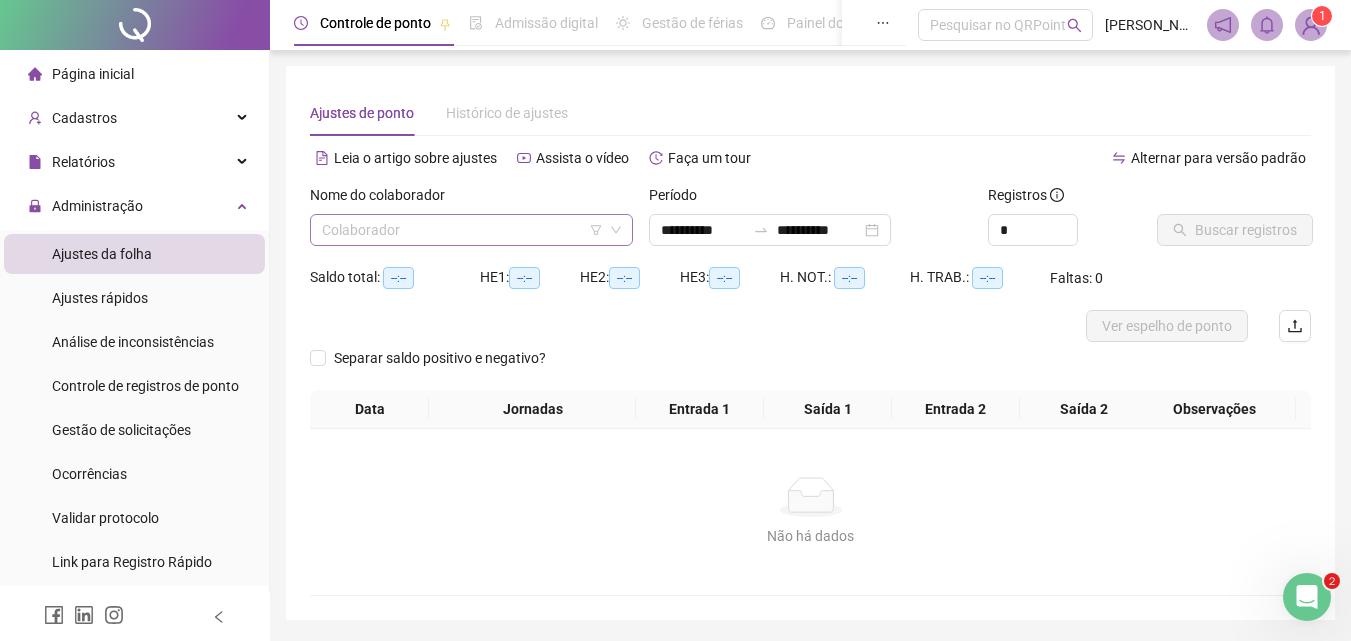 click at bounding box center (465, 230) 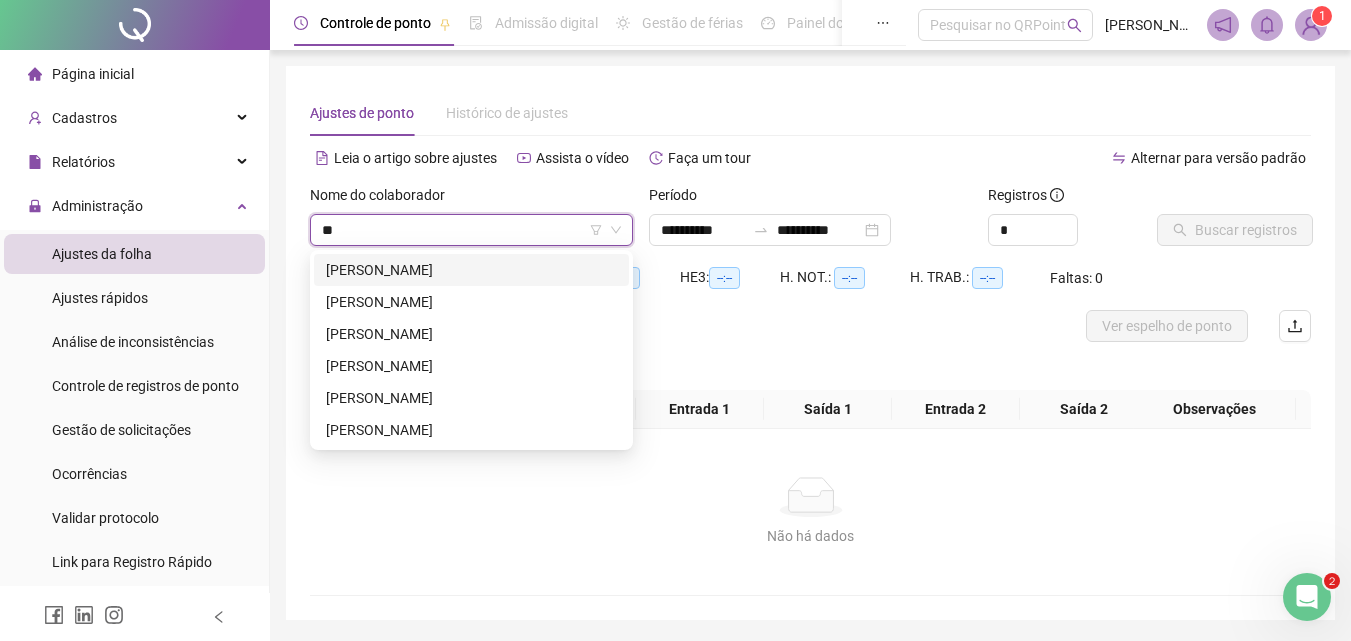 scroll, scrollTop: 0, scrollLeft: 0, axis: both 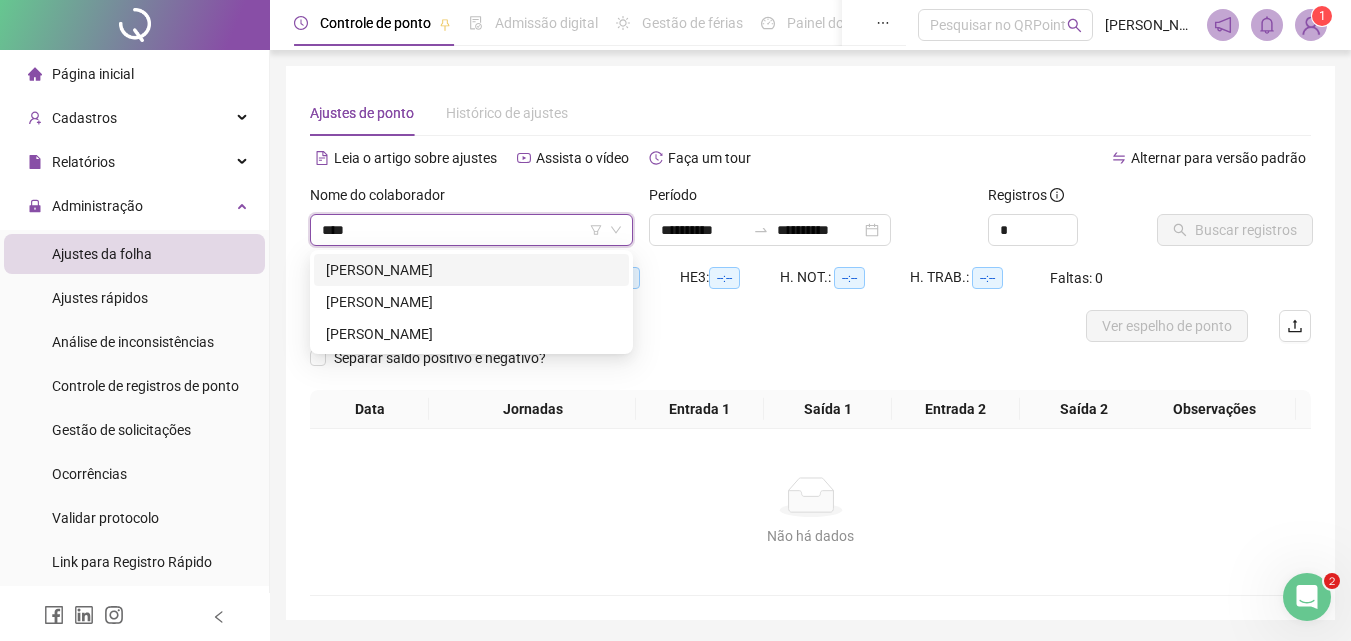 type on "*****" 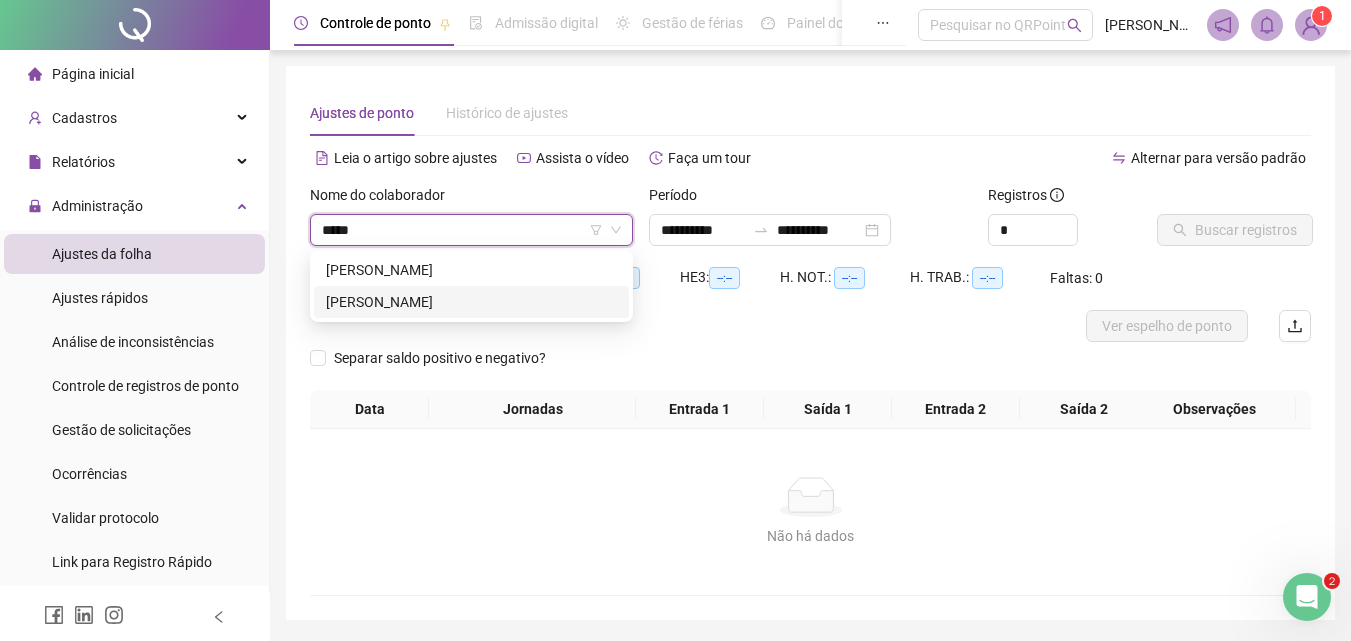 click on "[PERSON_NAME]" at bounding box center [471, 302] 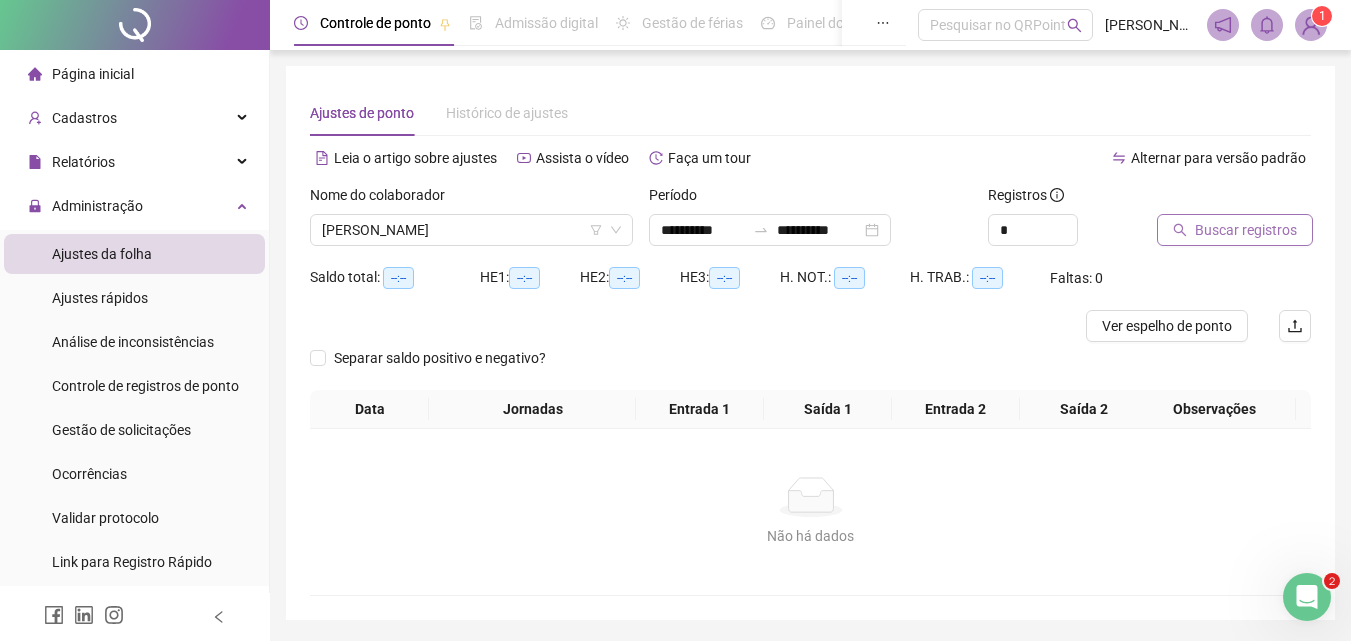 click on "Buscar registros" at bounding box center [1246, 230] 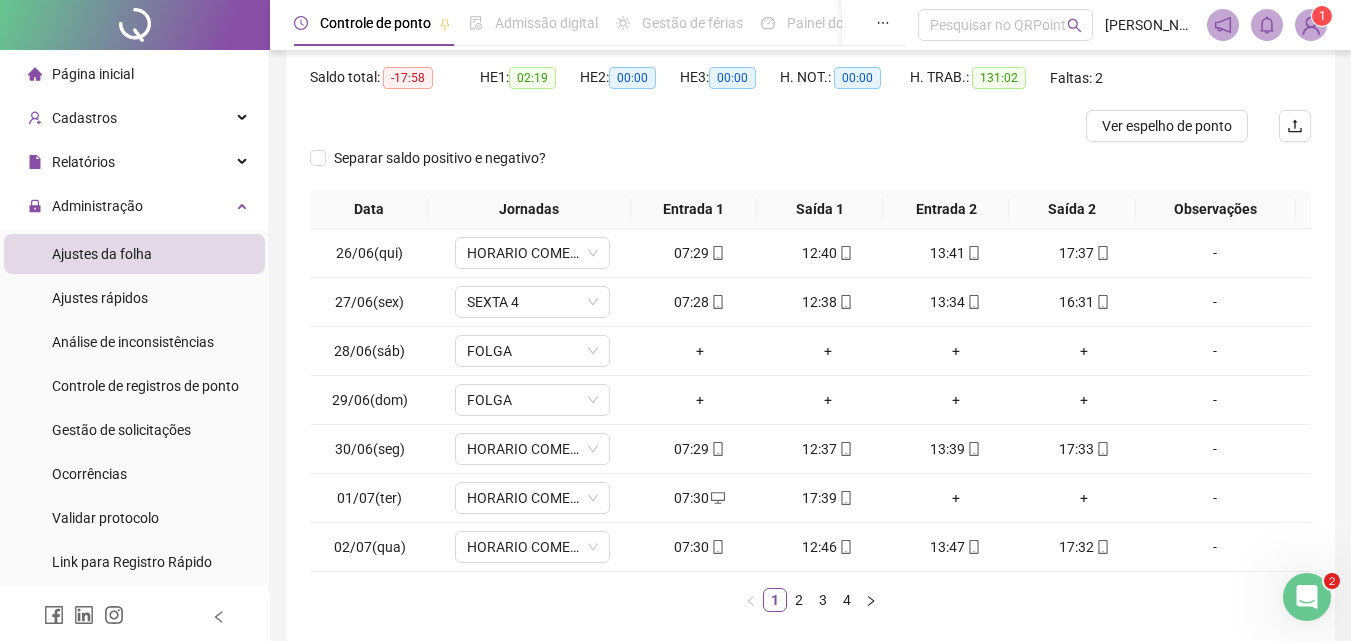 scroll, scrollTop: 297, scrollLeft: 0, axis: vertical 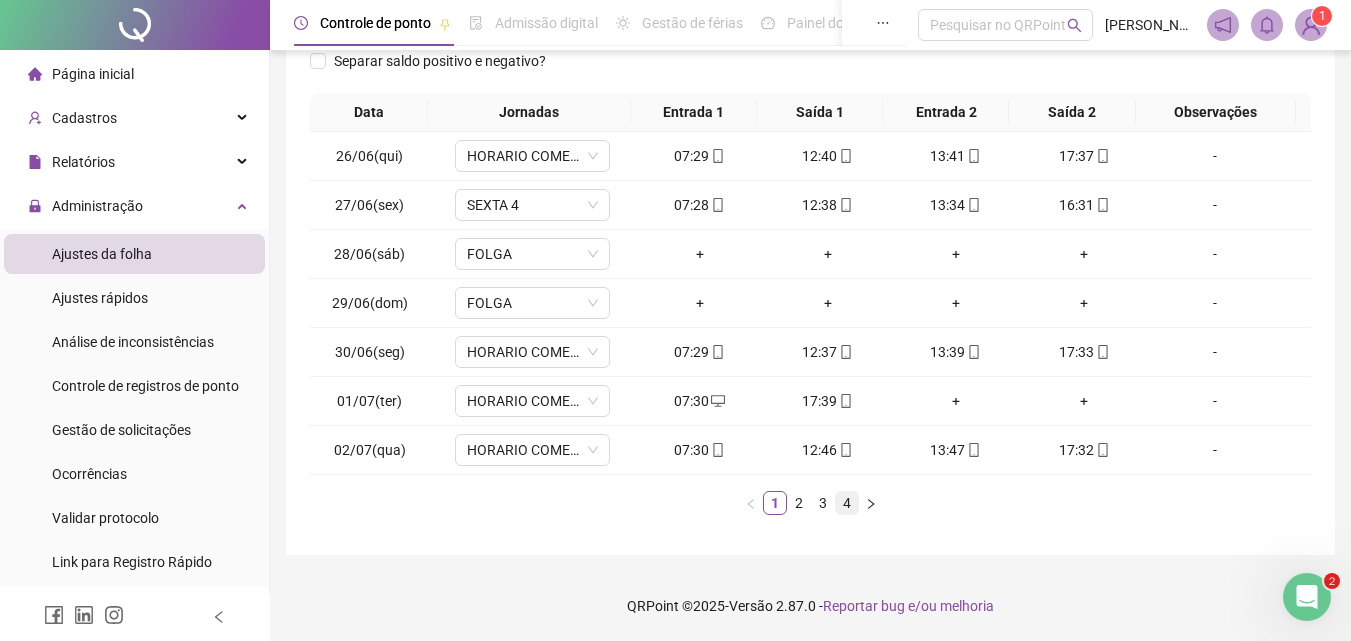 click on "4" at bounding box center [847, 503] 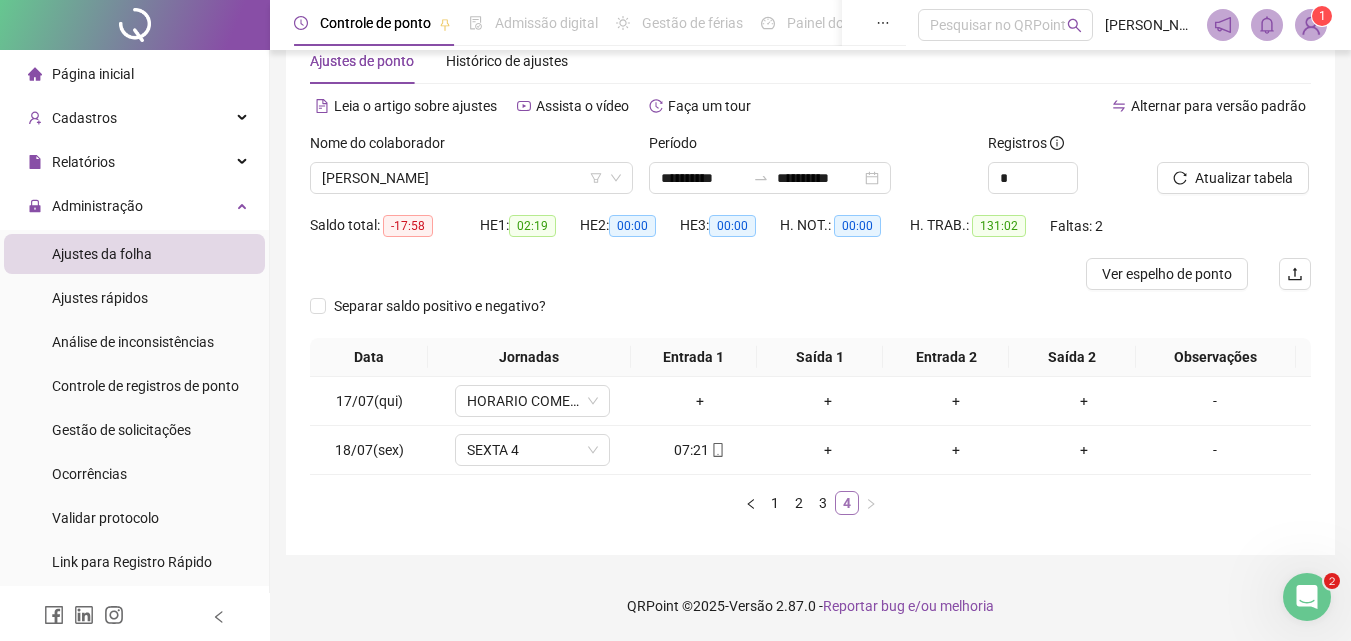 scroll, scrollTop: 52, scrollLeft: 0, axis: vertical 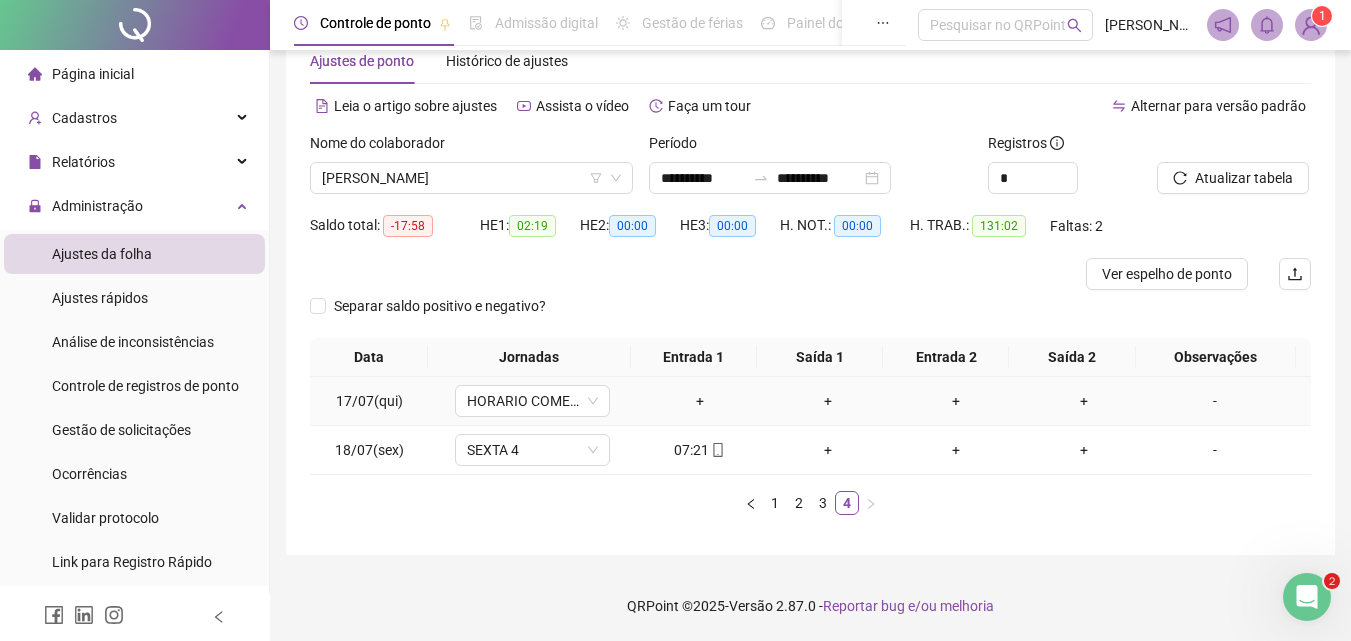 click on "-" at bounding box center (1215, 401) 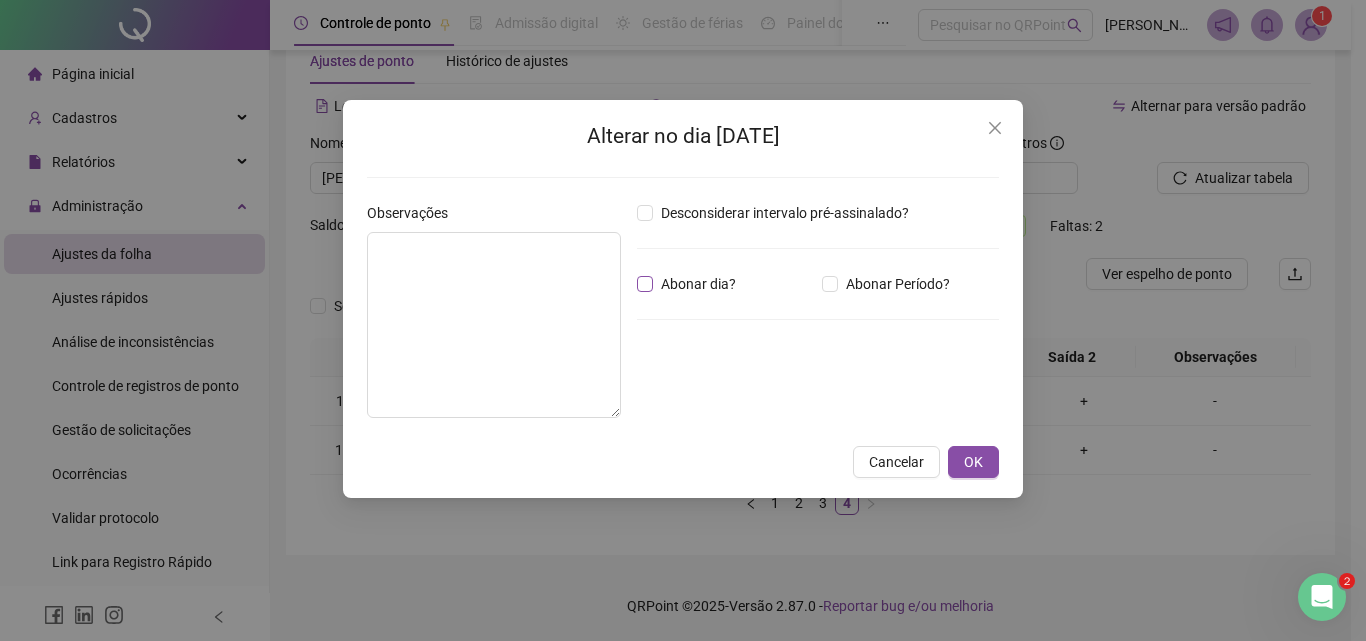 click on "Abonar dia?" at bounding box center [698, 284] 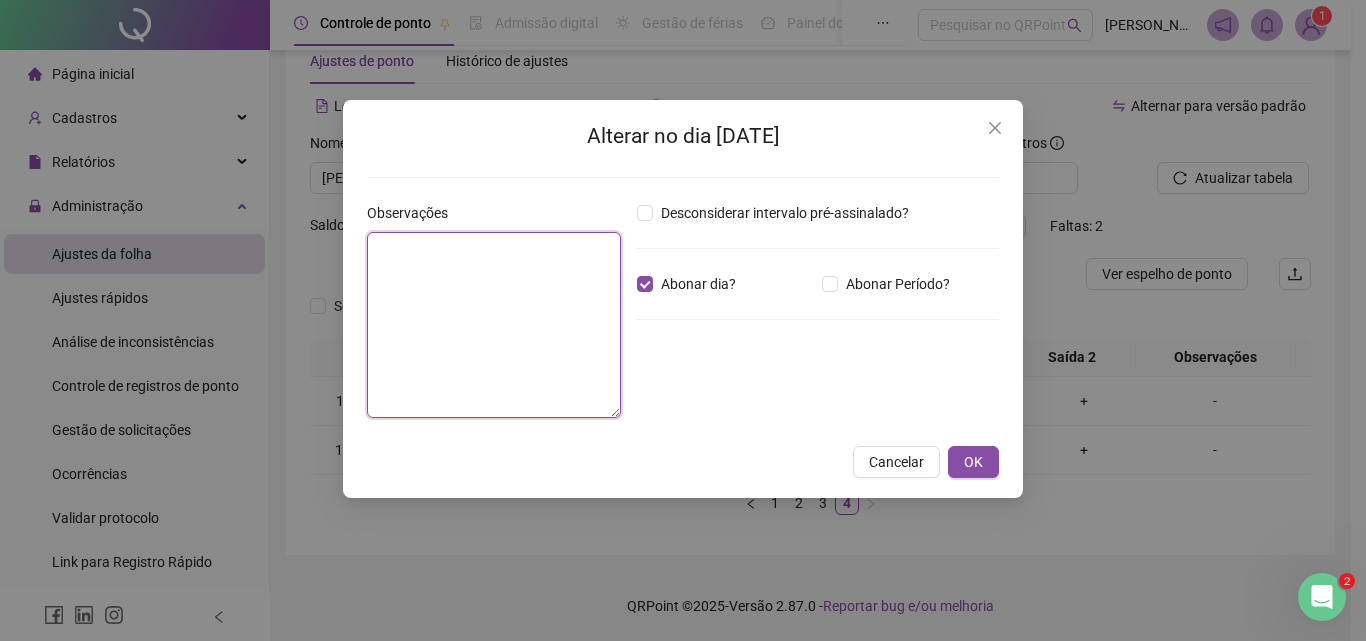 click at bounding box center (494, 325) 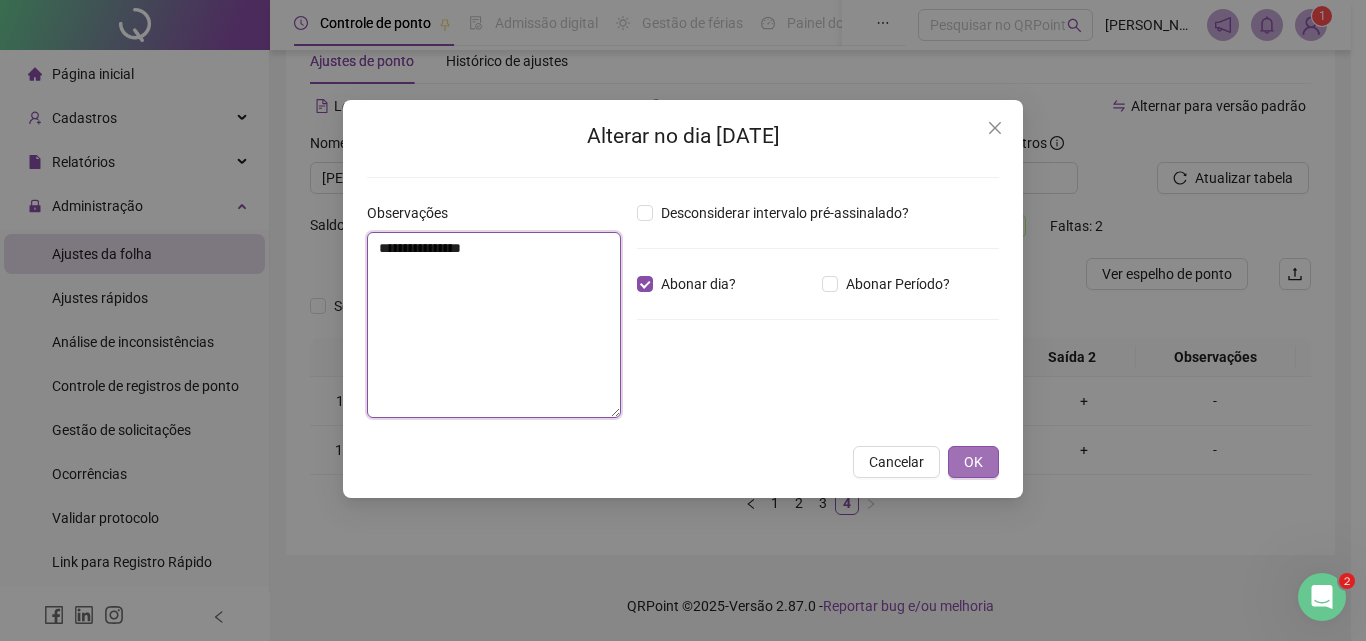 type on "**********" 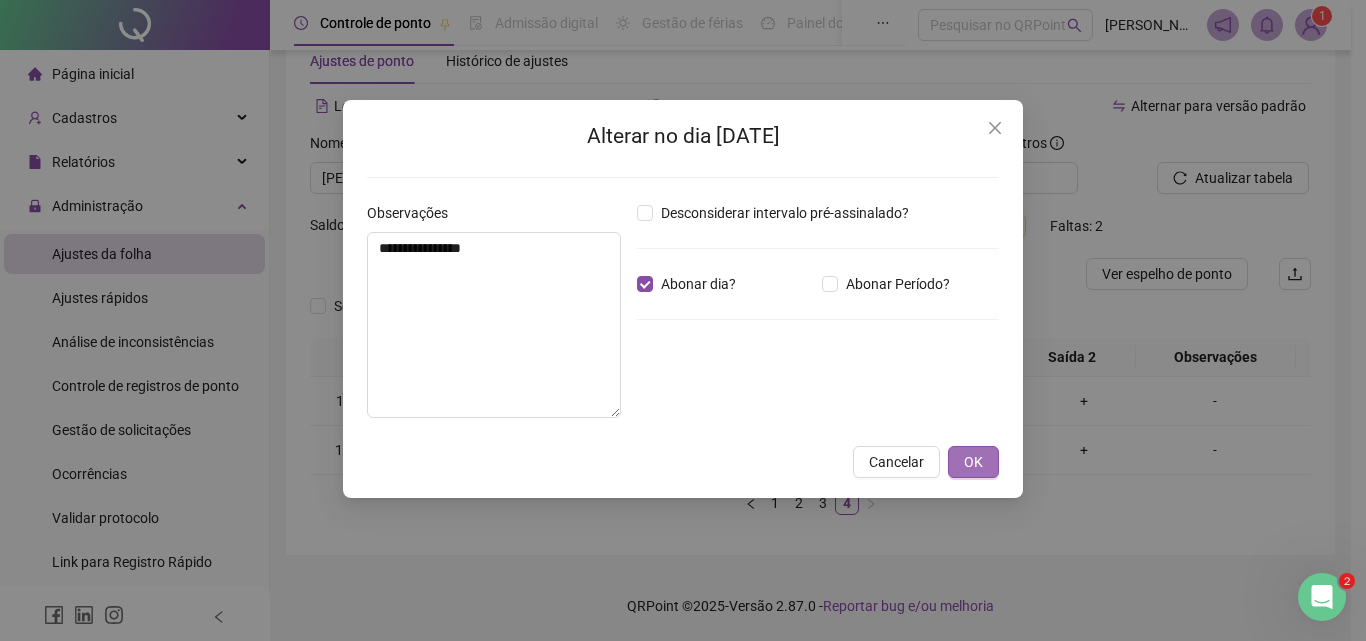 click on "OK" at bounding box center (973, 462) 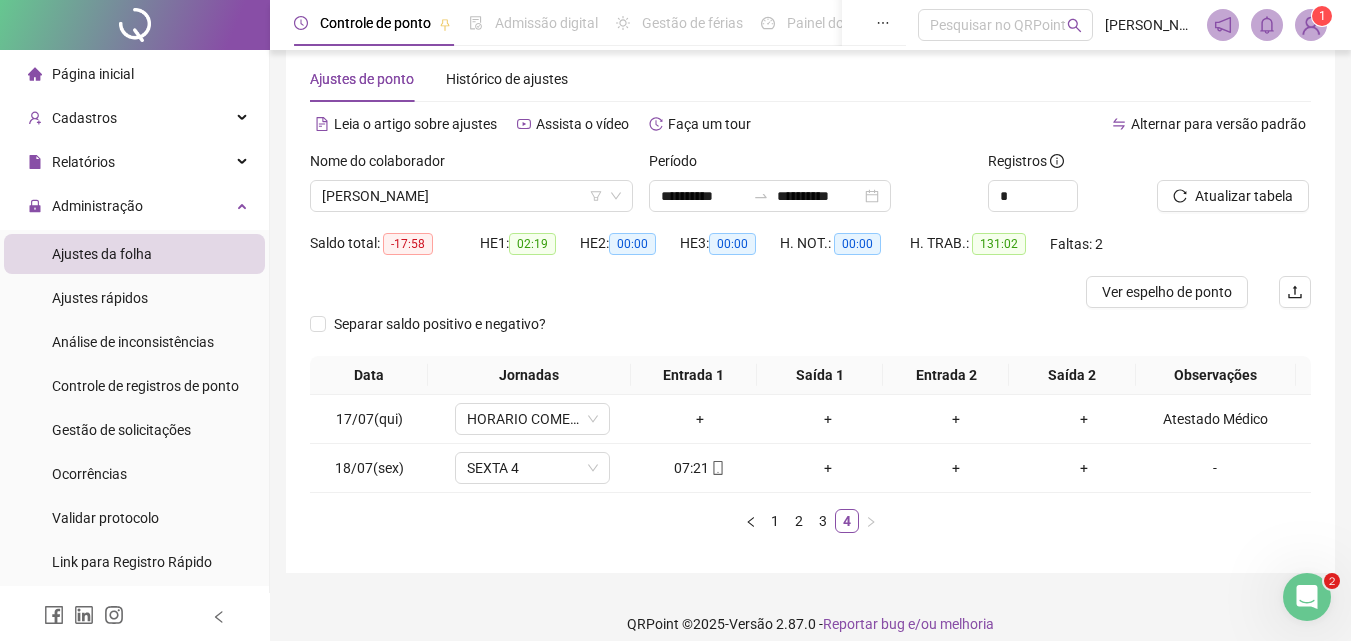 scroll, scrollTop: 52, scrollLeft: 0, axis: vertical 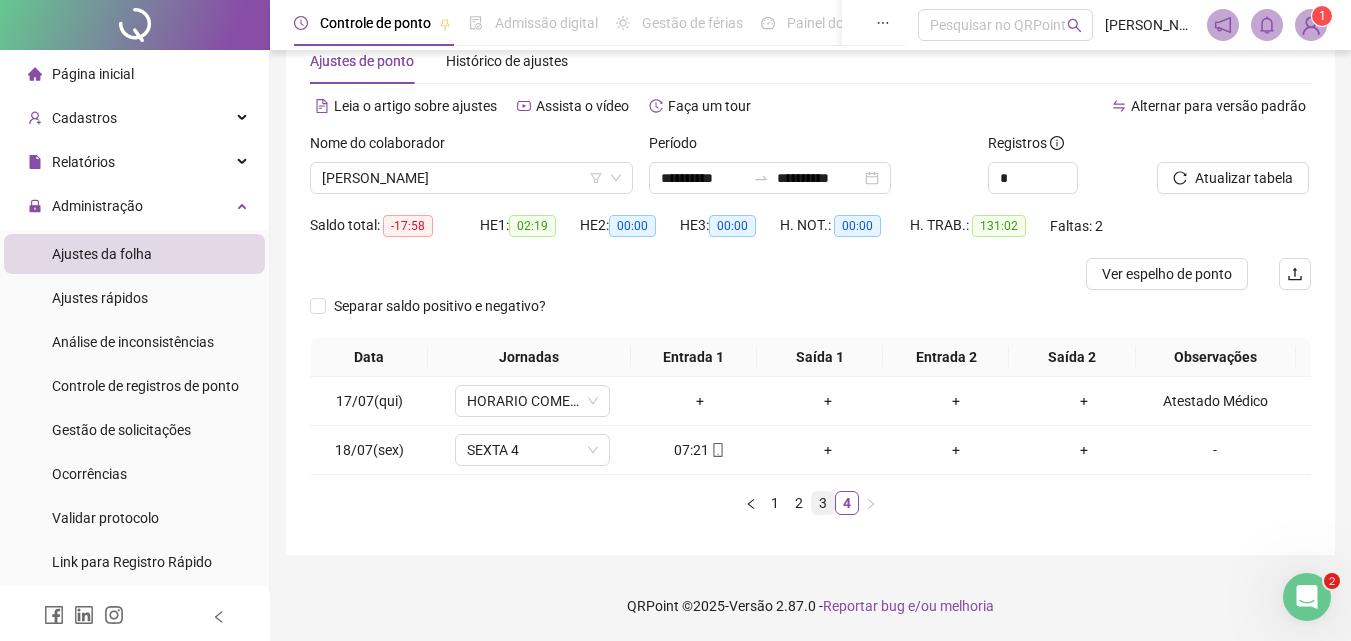 click on "3" at bounding box center (823, 503) 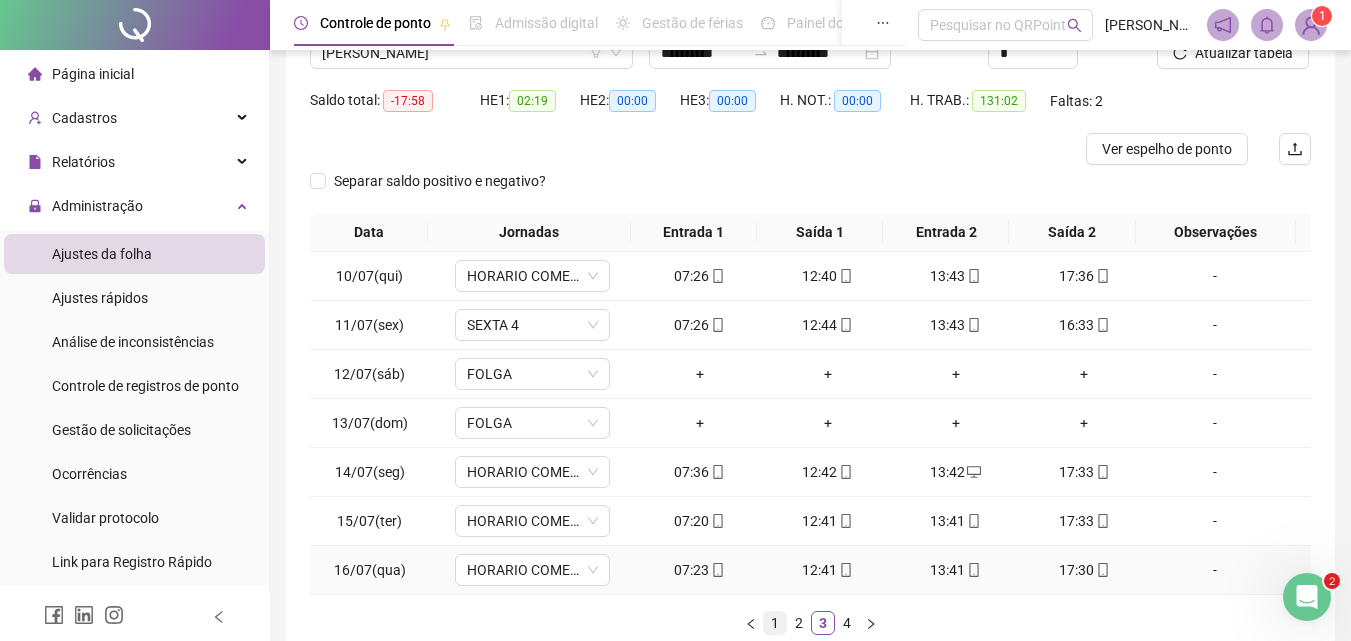 scroll, scrollTop: 297, scrollLeft: 0, axis: vertical 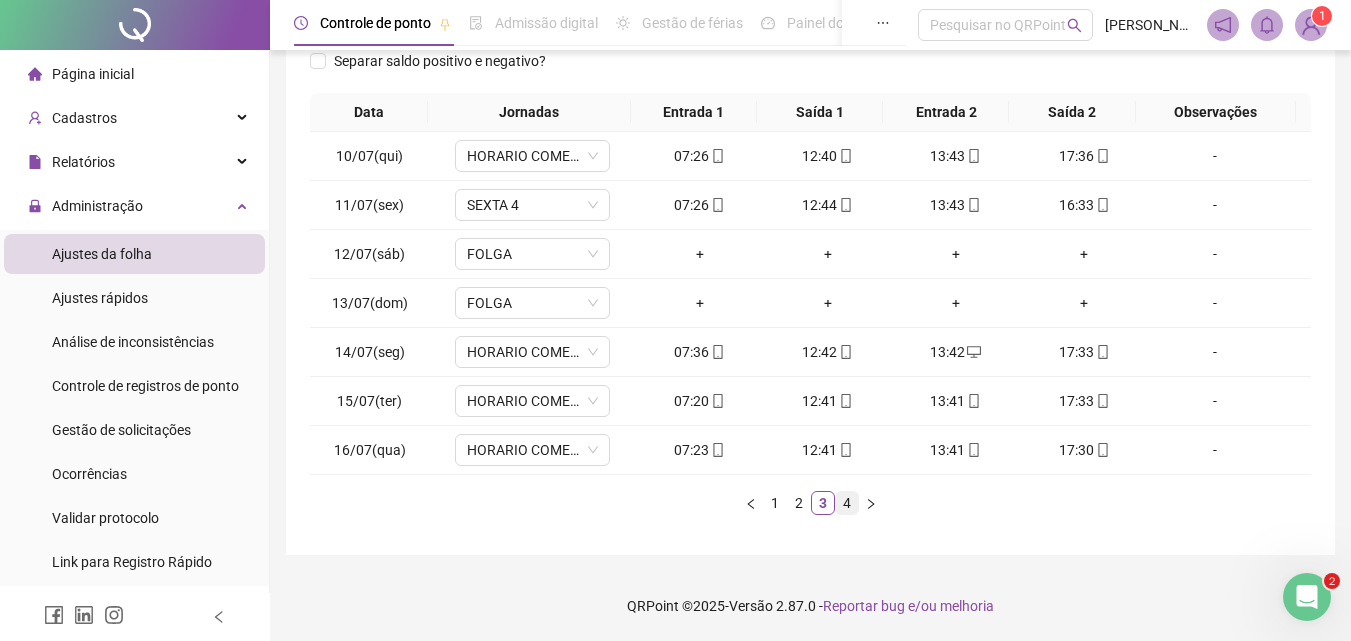 click on "4" at bounding box center (847, 503) 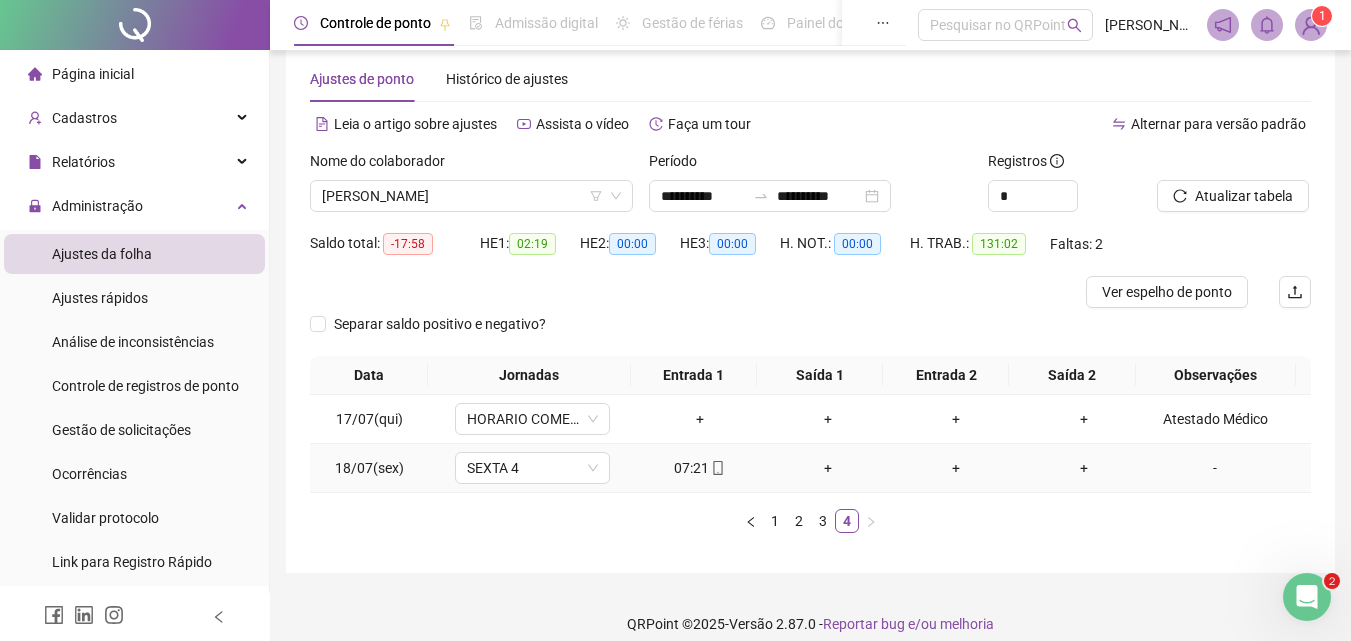 scroll, scrollTop: 52, scrollLeft: 0, axis: vertical 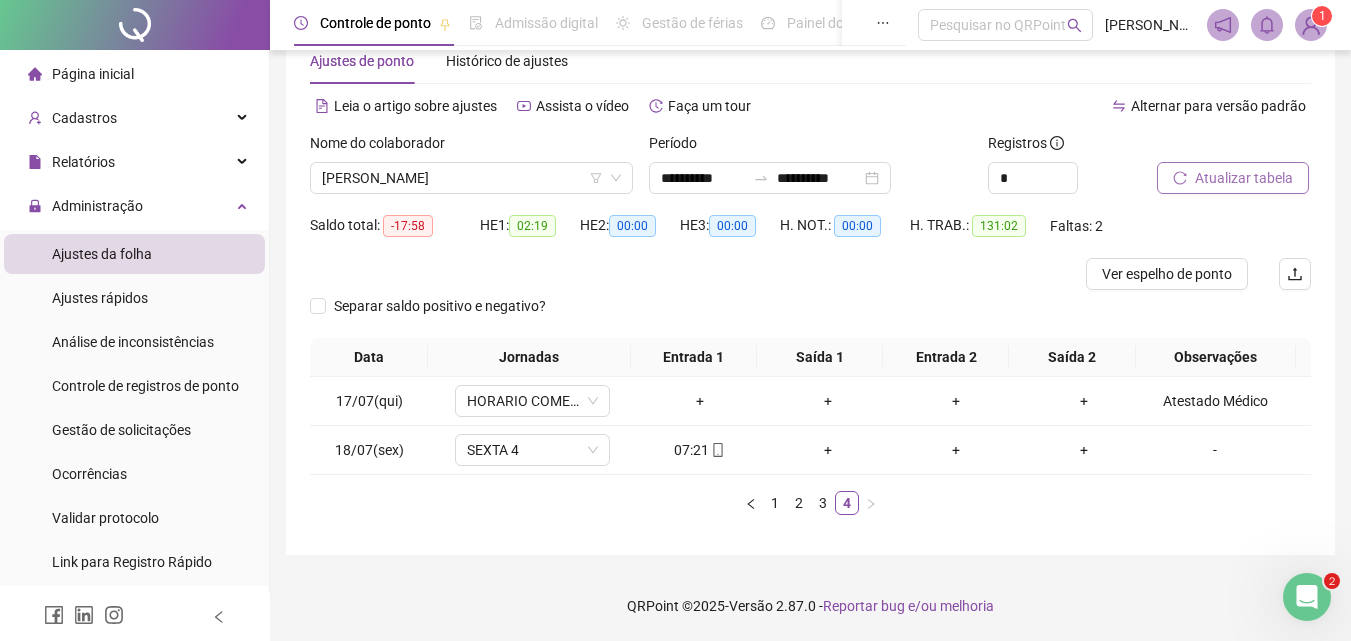 click on "Atualizar tabela" at bounding box center (1244, 178) 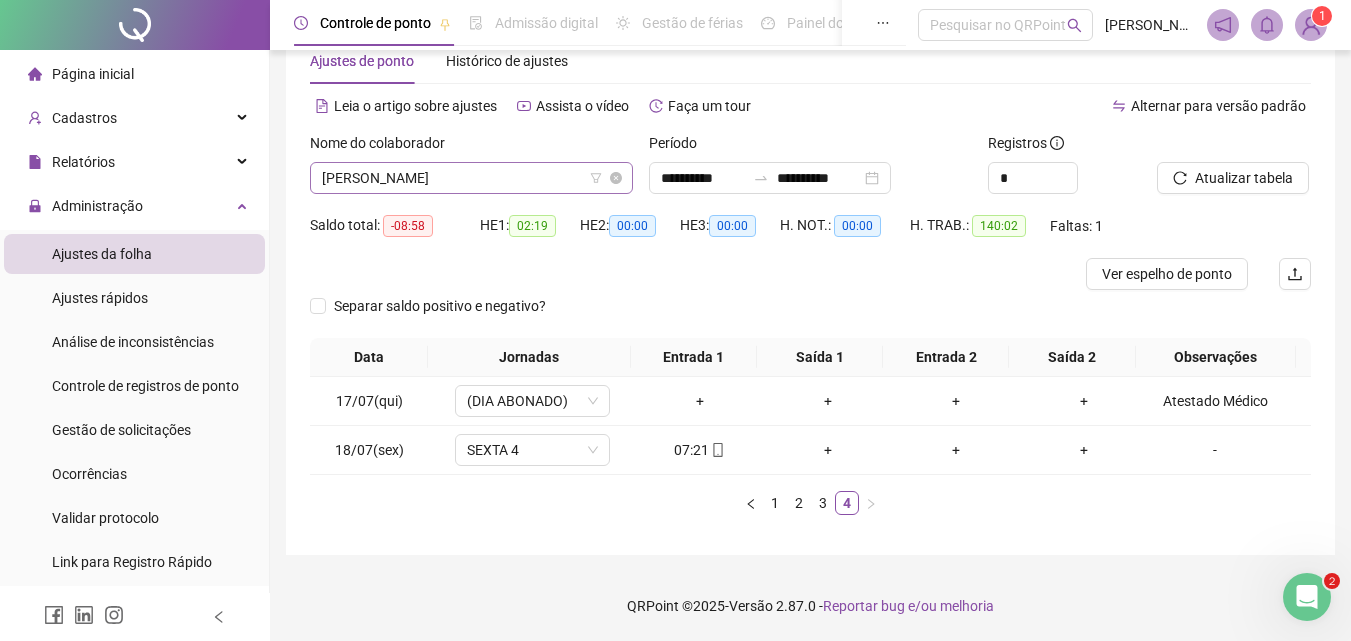click on "[PERSON_NAME]" at bounding box center (471, 178) 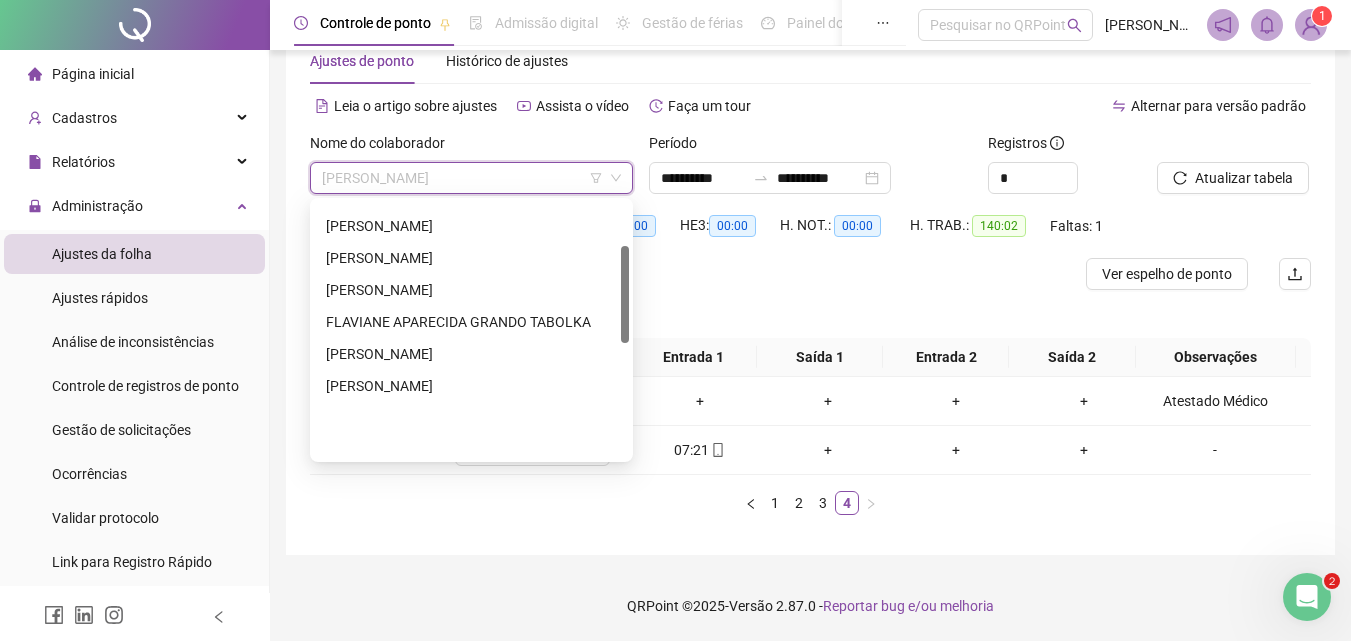 scroll, scrollTop: 116, scrollLeft: 0, axis: vertical 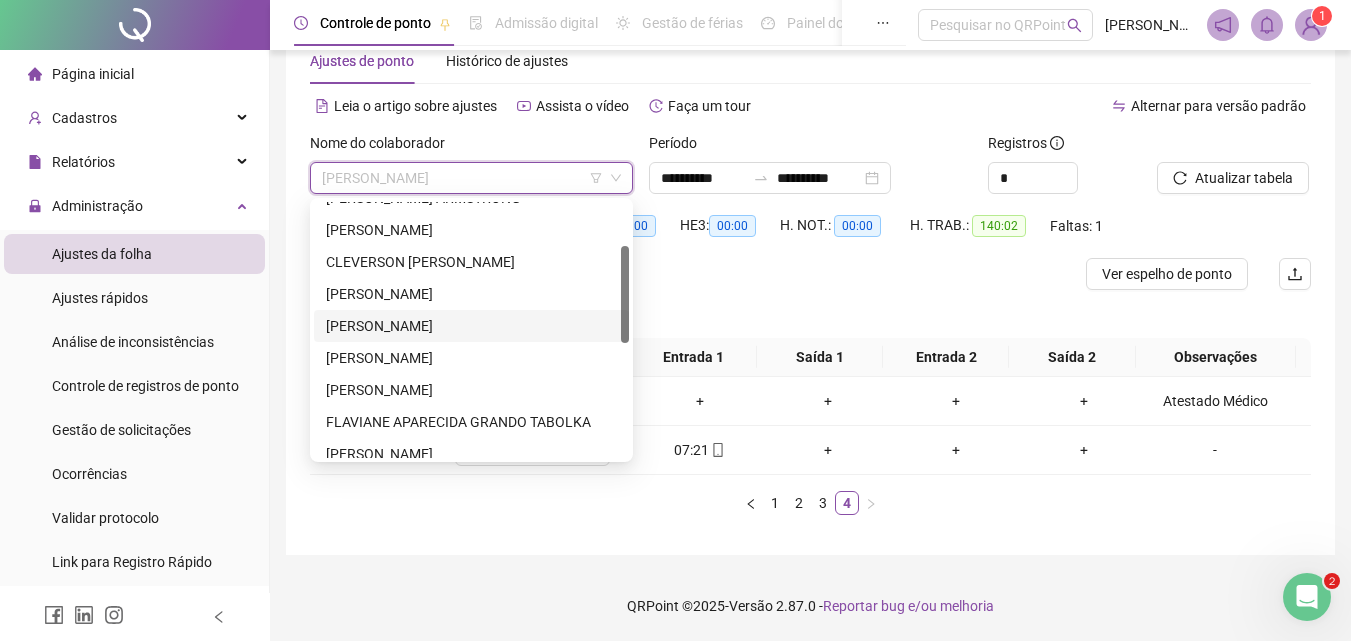 click on "[PERSON_NAME]" at bounding box center (471, 326) 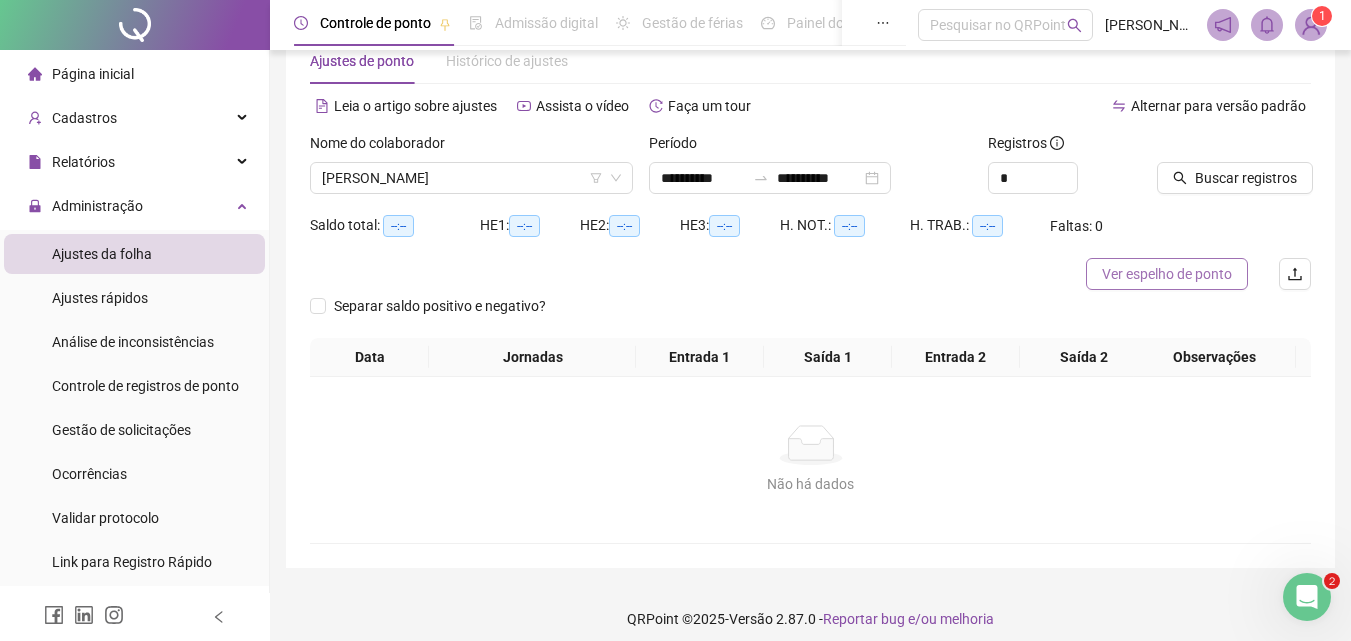 click on "Ver espelho de ponto" at bounding box center [1167, 274] 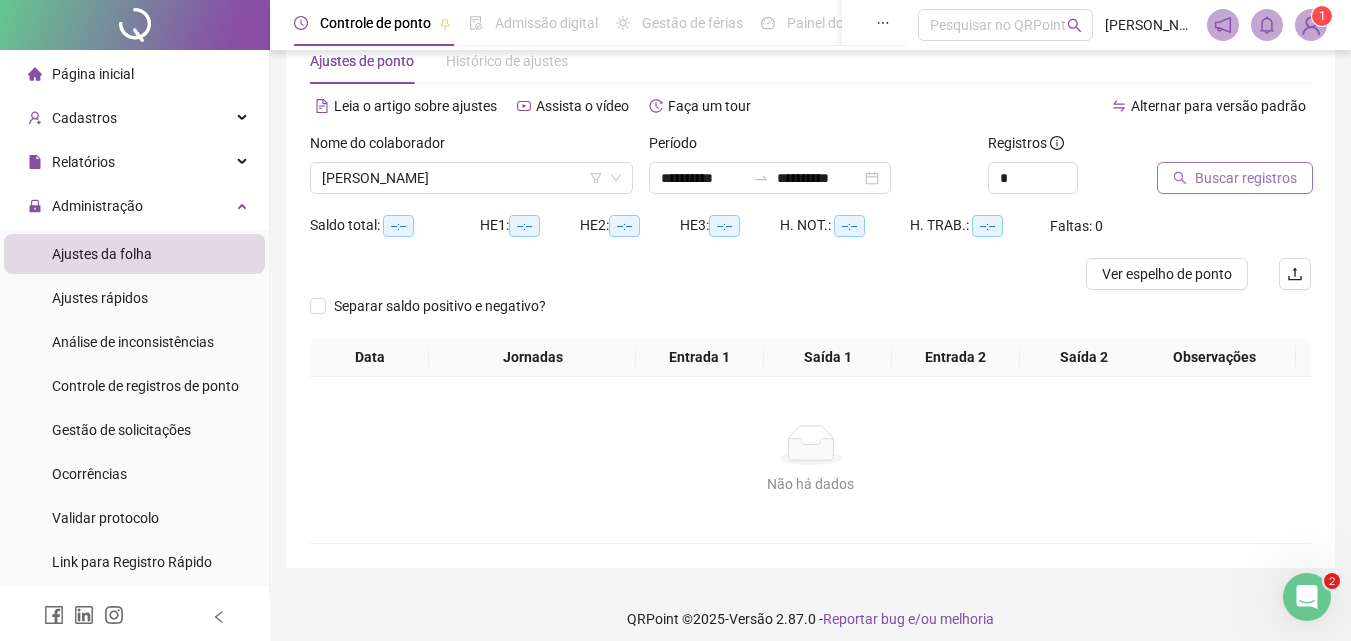 click on "Buscar registros" at bounding box center [1246, 178] 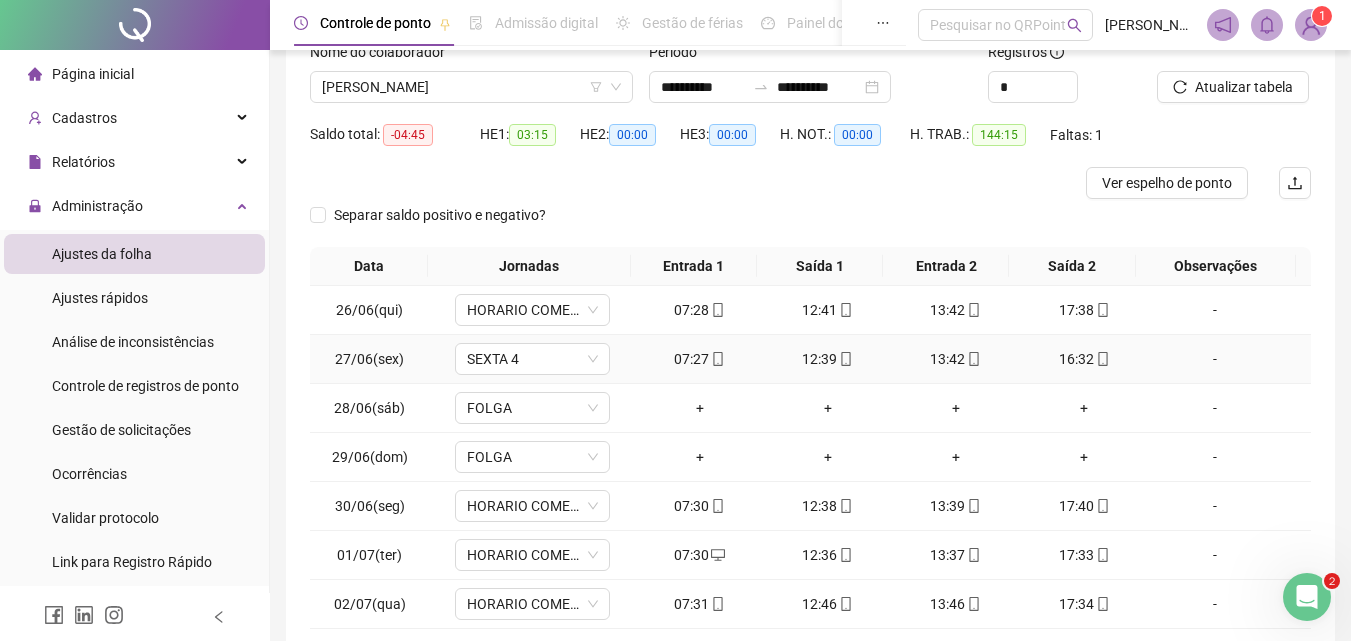 scroll, scrollTop: 297, scrollLeft: 0, axis: vertical 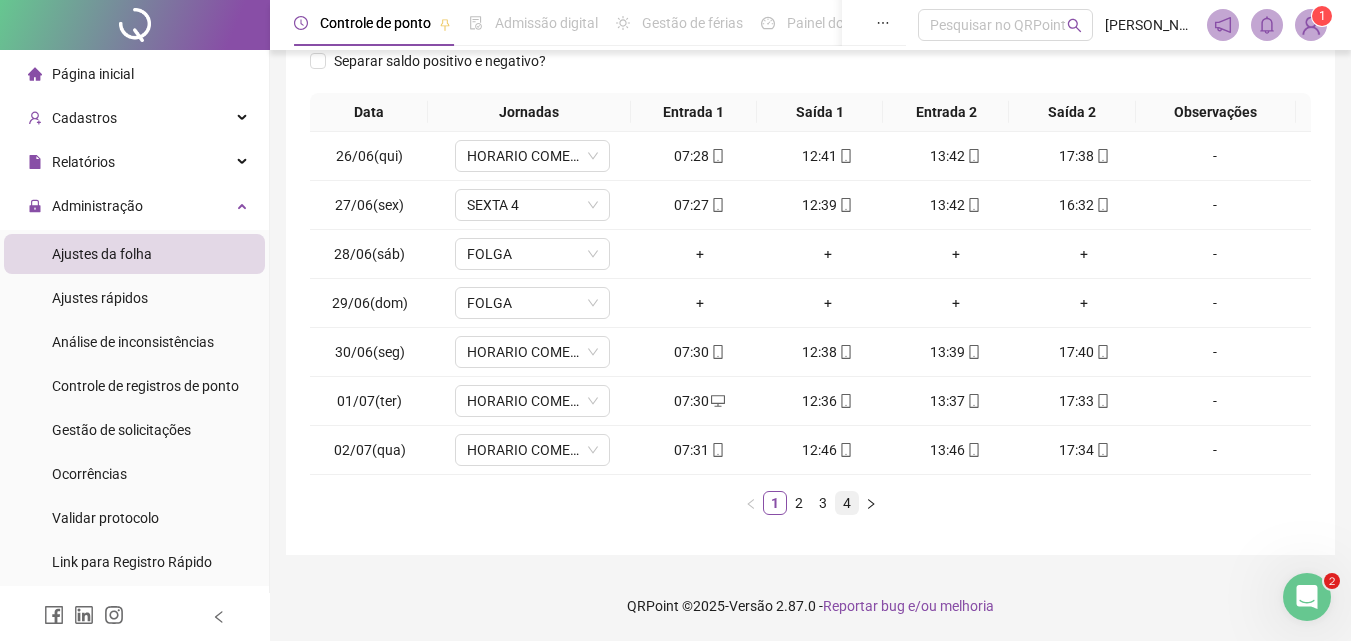 click on "4" at bounding box center (847, 503) 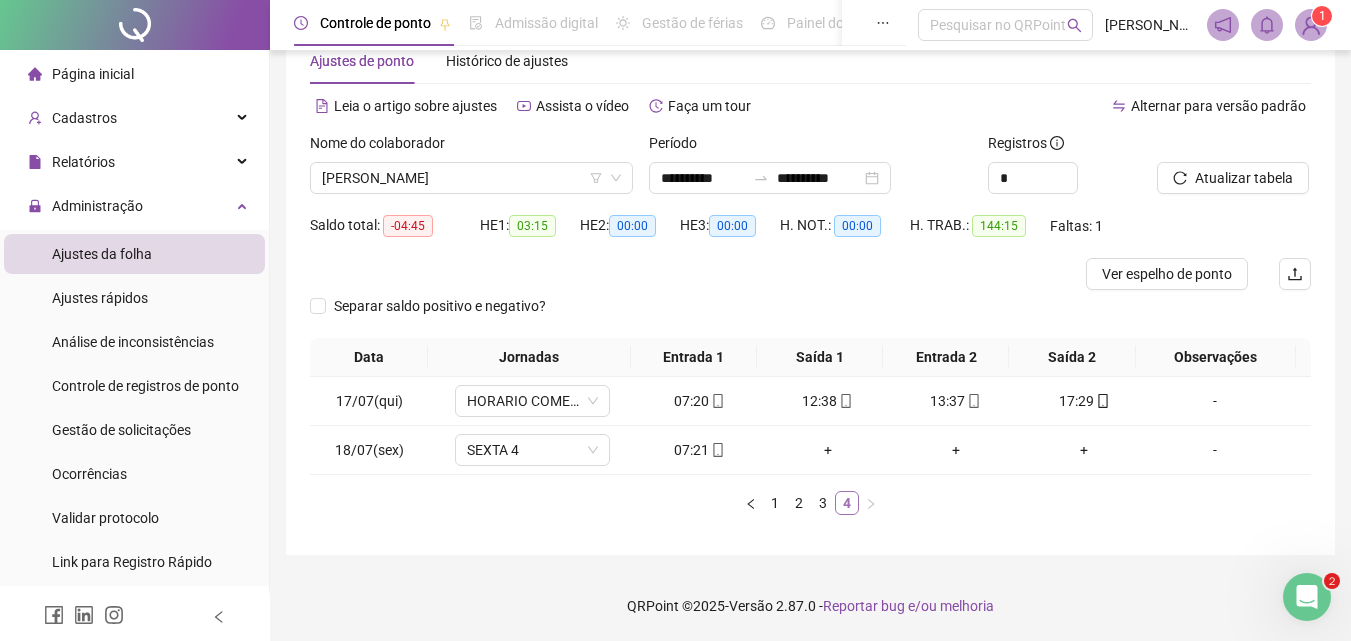 scroll, scrollTop: 52, scrollLeft: 0, axis: vertical 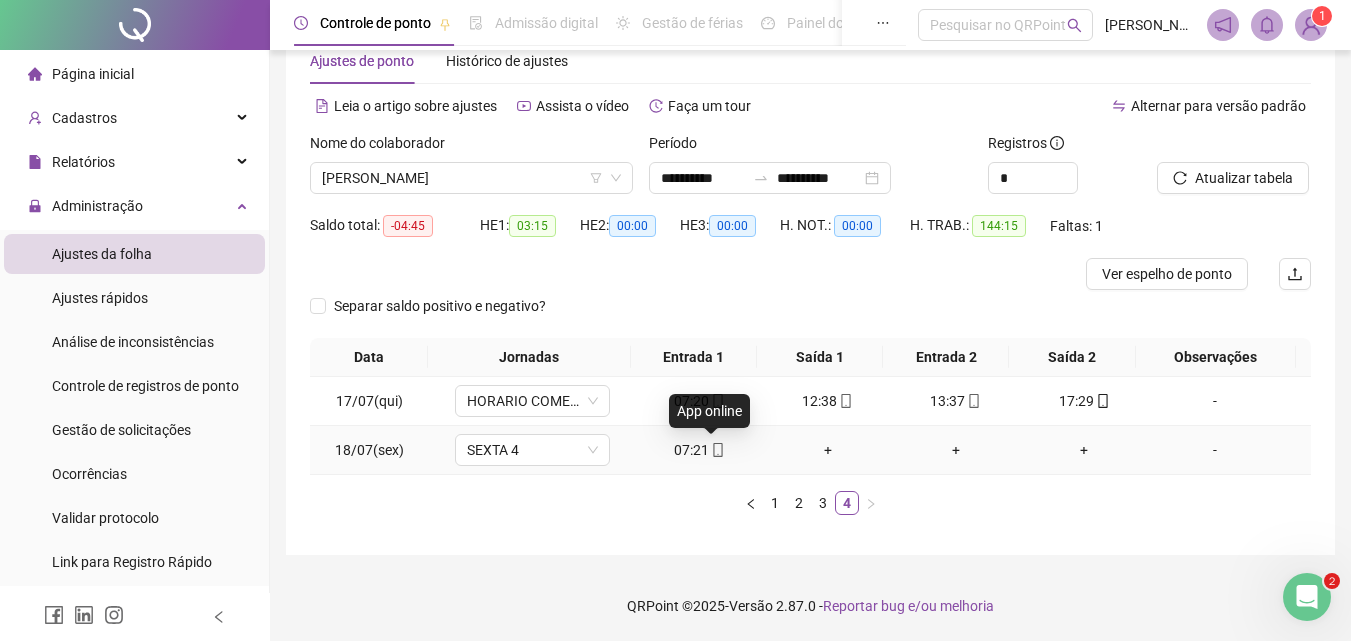 click 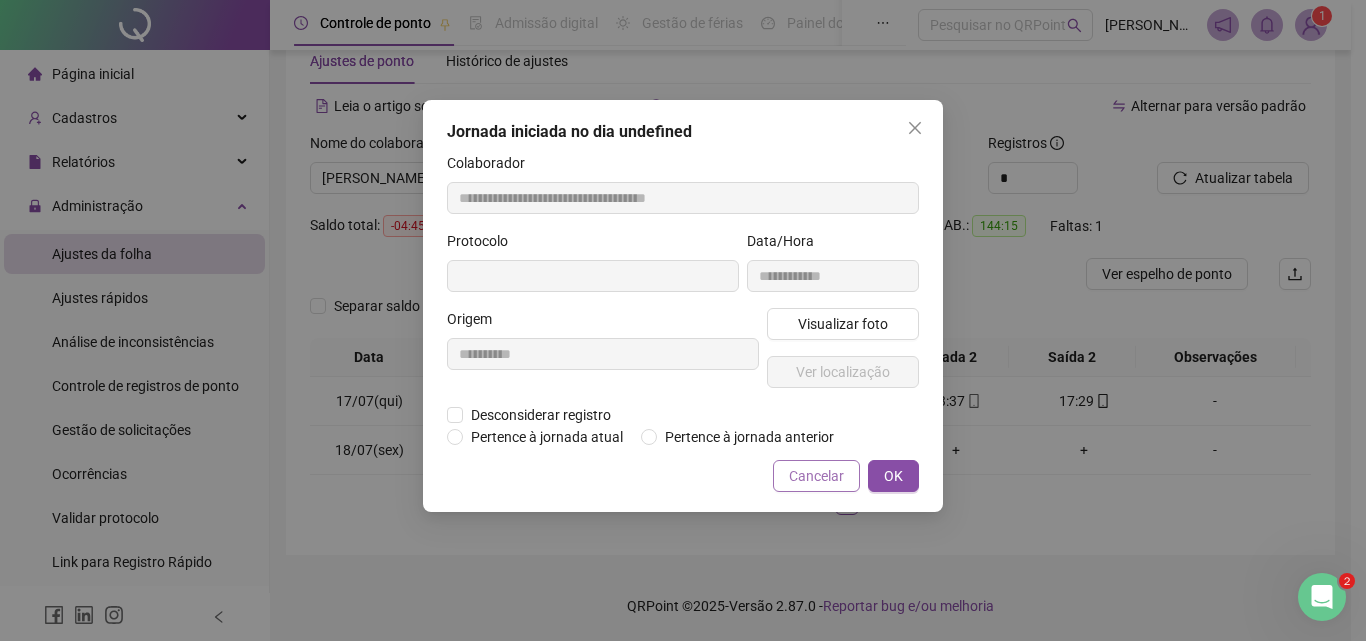 click on "Cancelar" at bounding box center (816, 476) 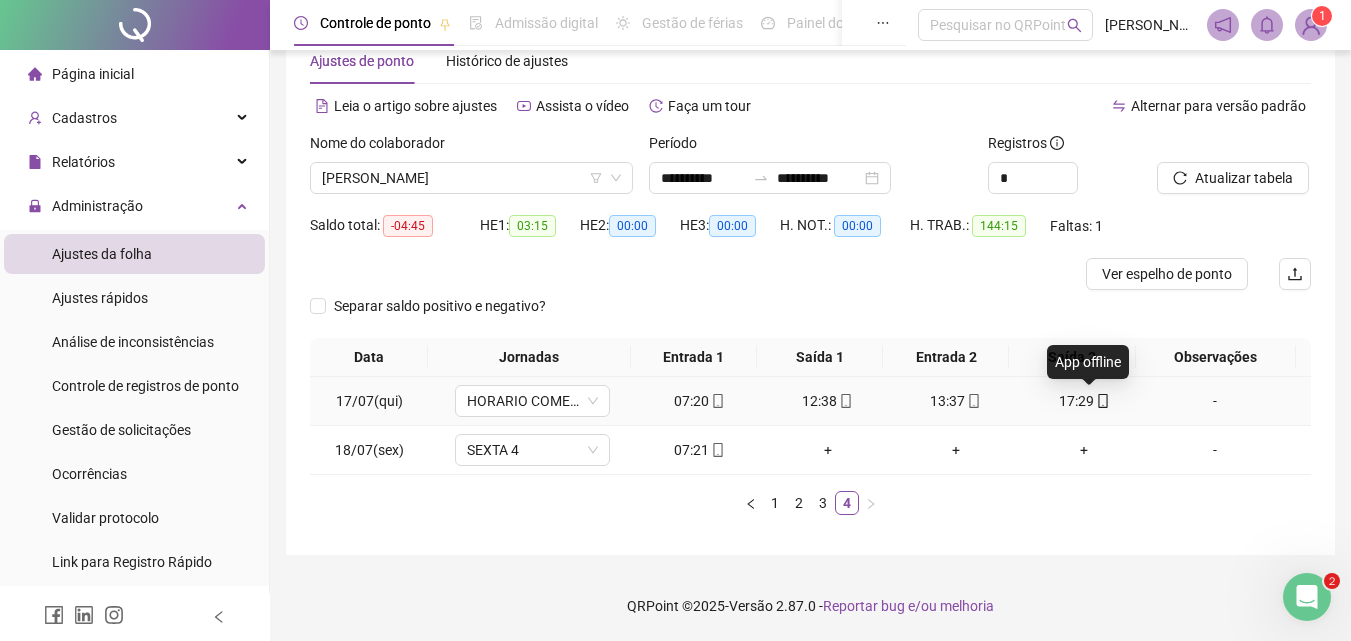 click 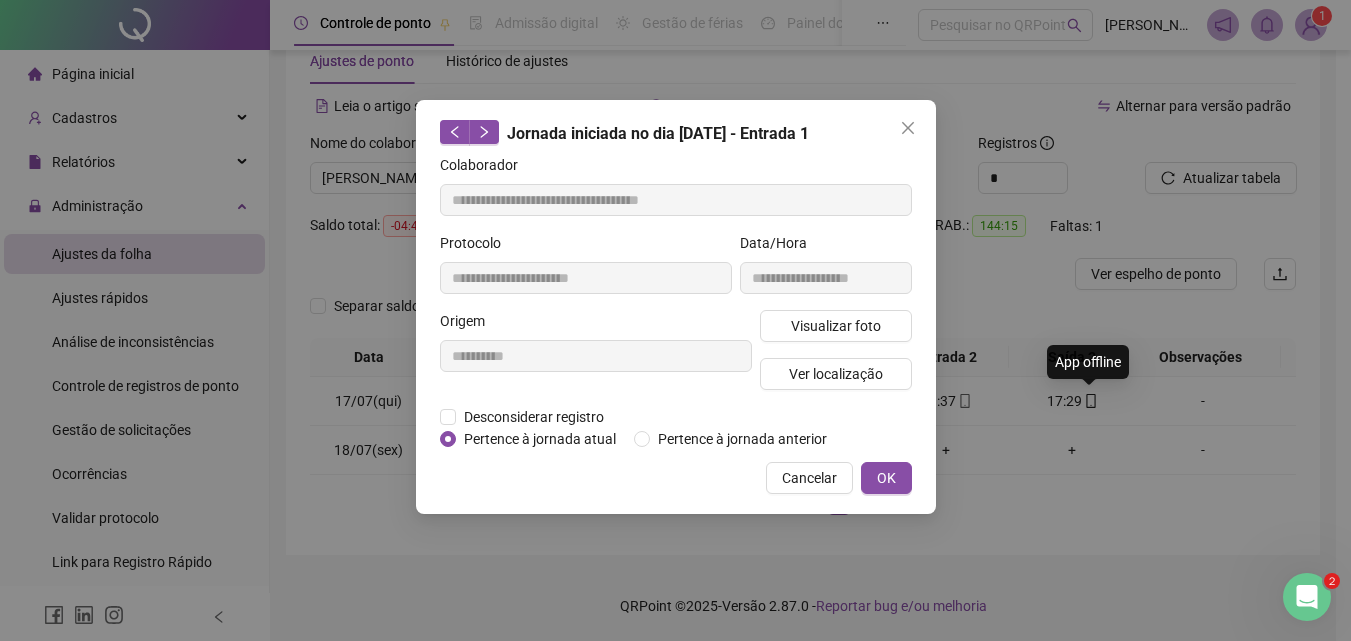type on "**********" 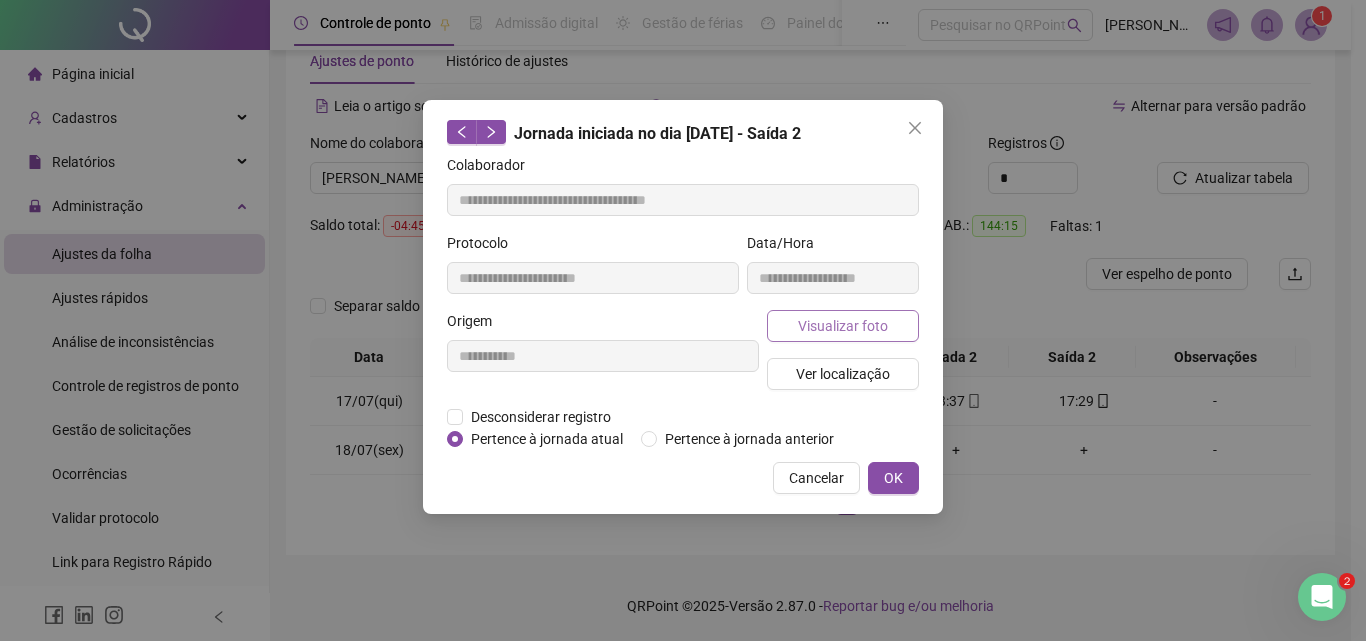 click on "Visualizar foto" at bounding box center [843, 326] 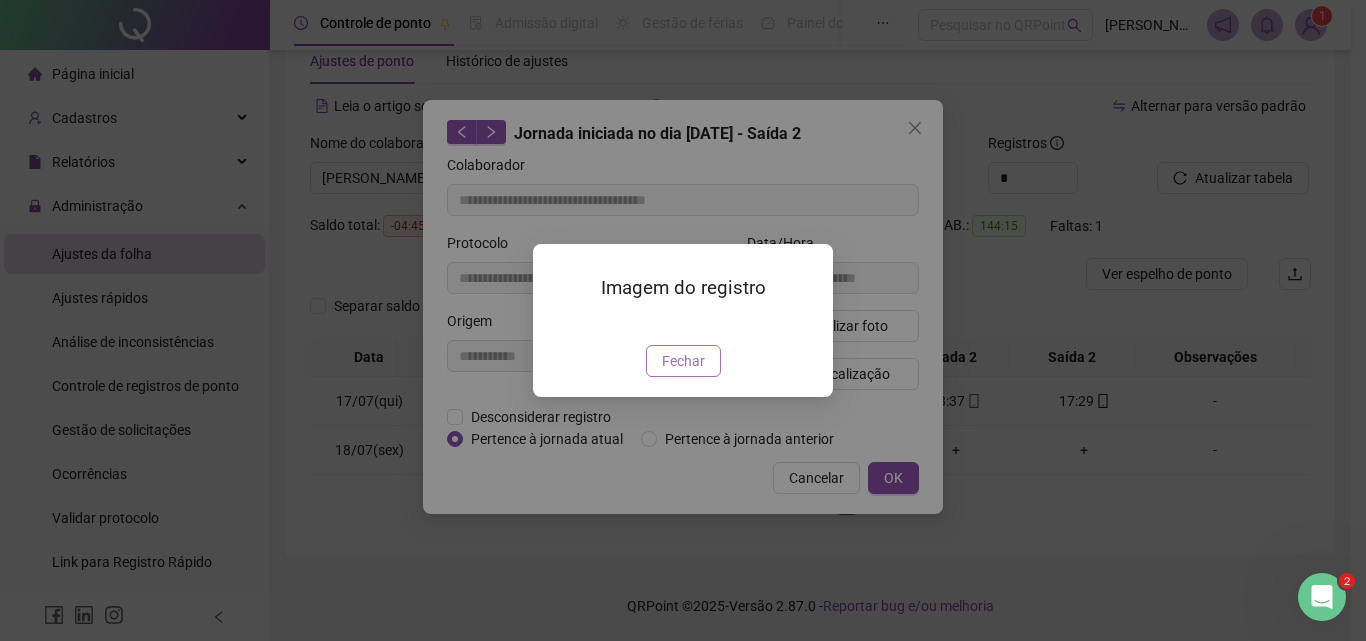 click on "Fechar" at bounding box center (683, 361) 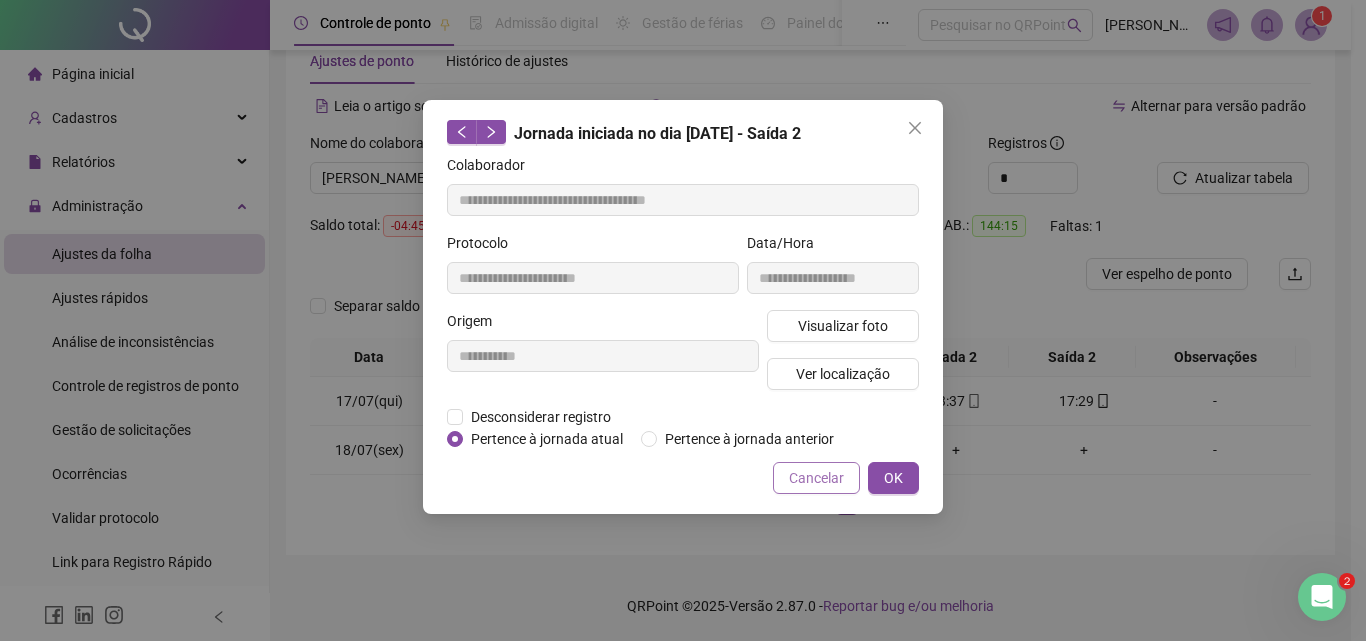 click on "Cancelar" at bounding box center (816, 478) 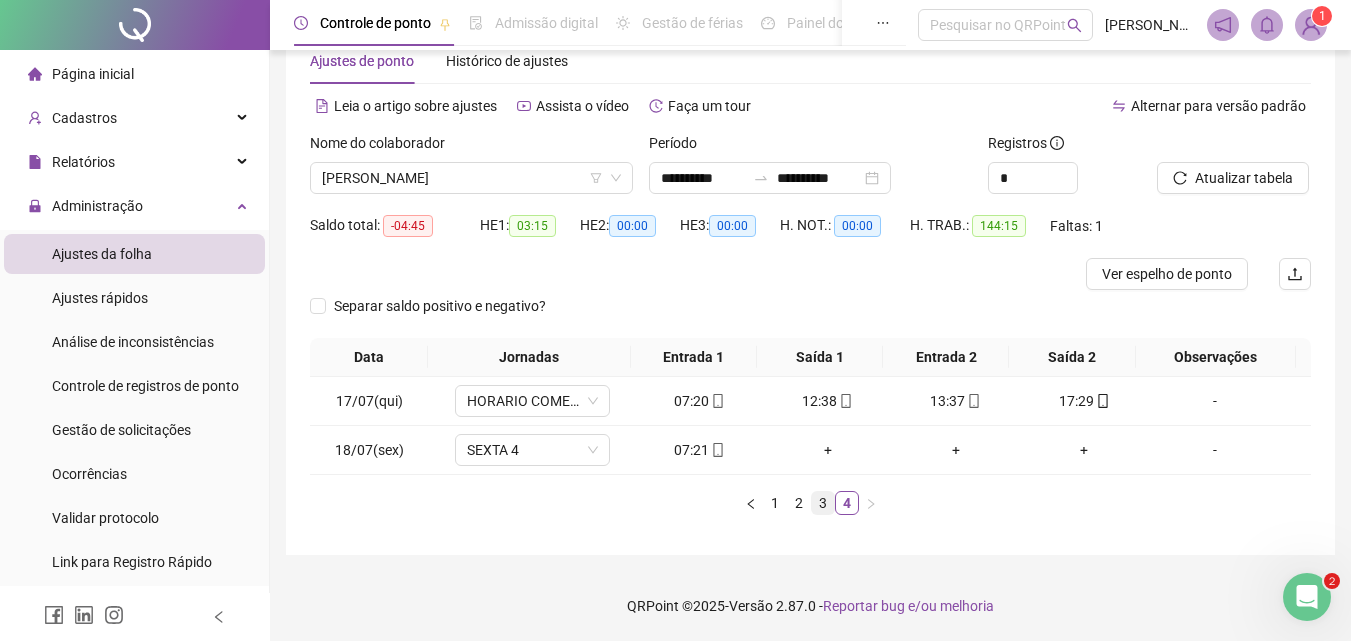 click on "3" at bounding box center [823, 503] 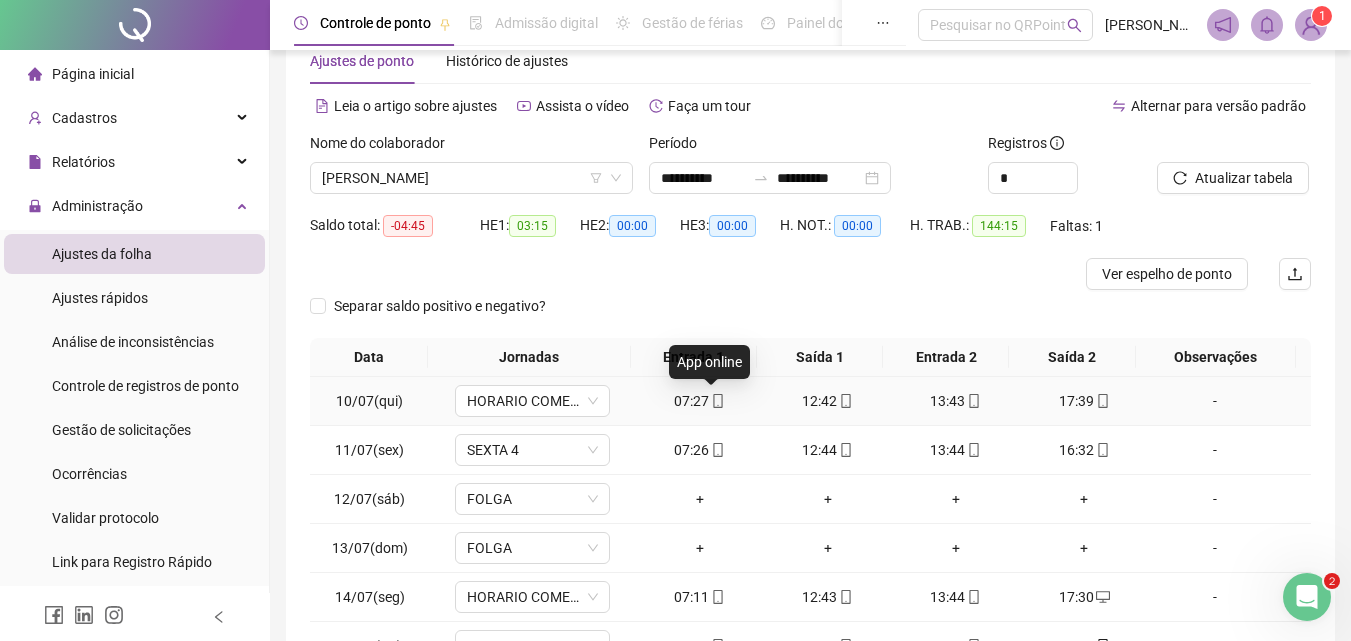 click 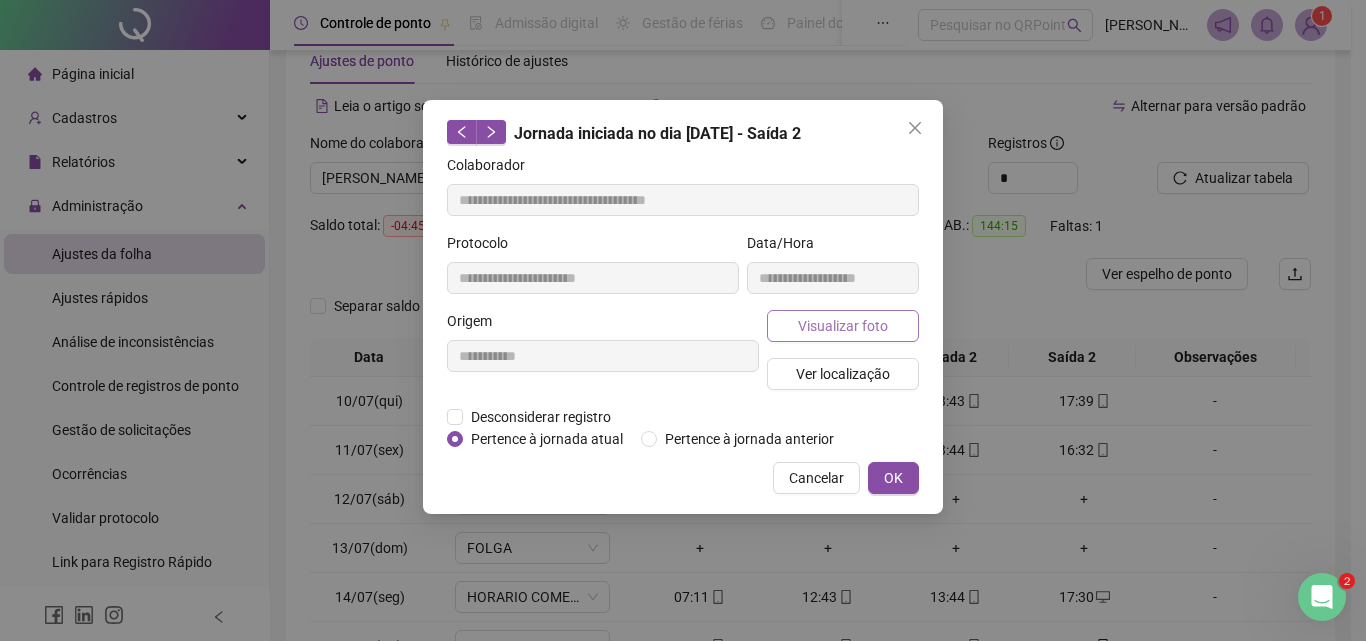 click on "Visualizar foto" at bounding box center (843, 326) 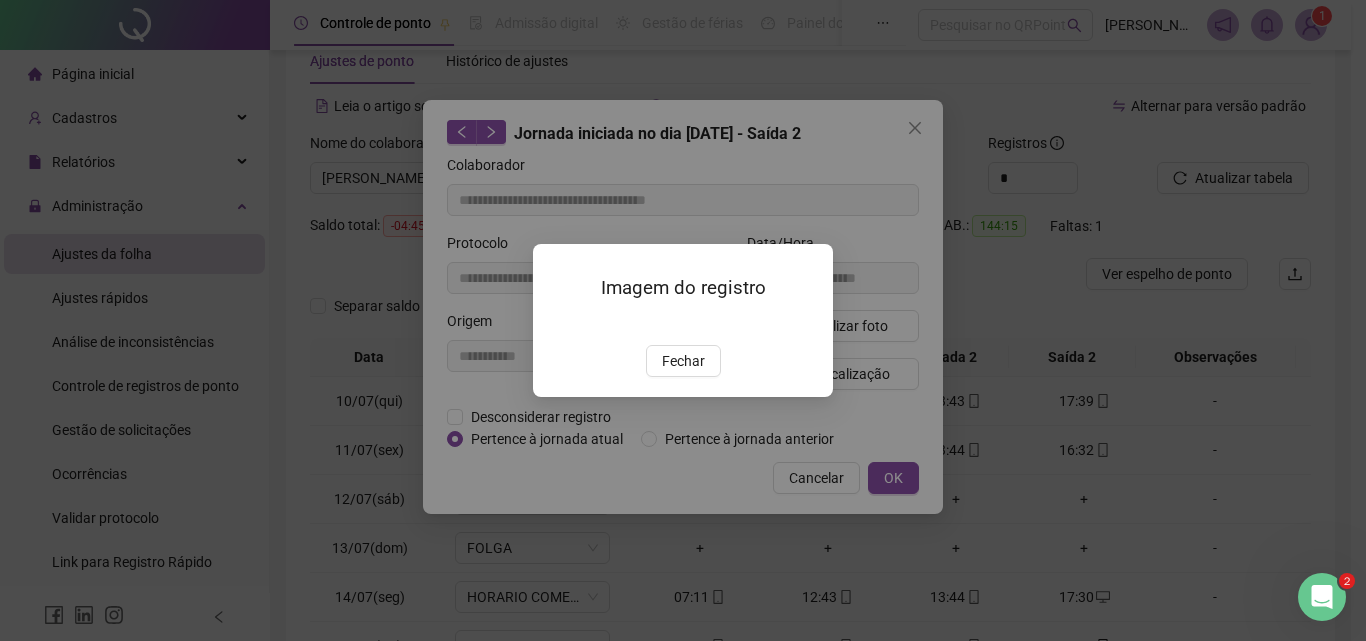 type on "**********" 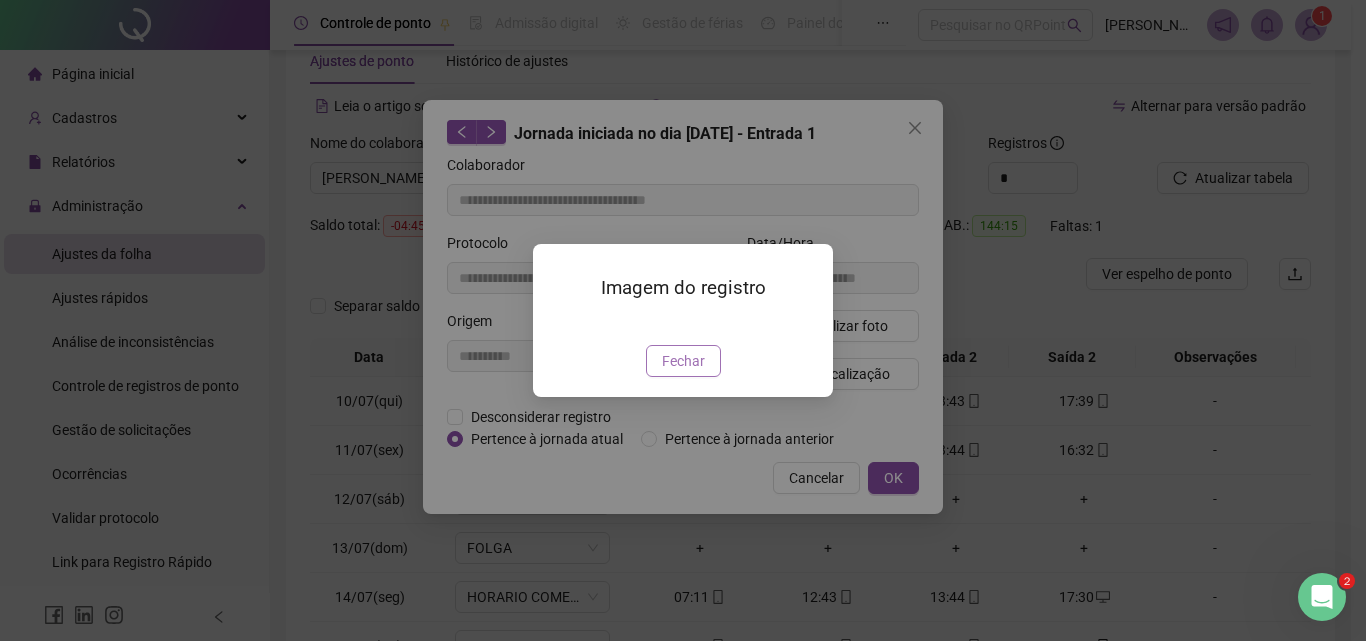 click on "Fechar" at bounding box center (683, 361) 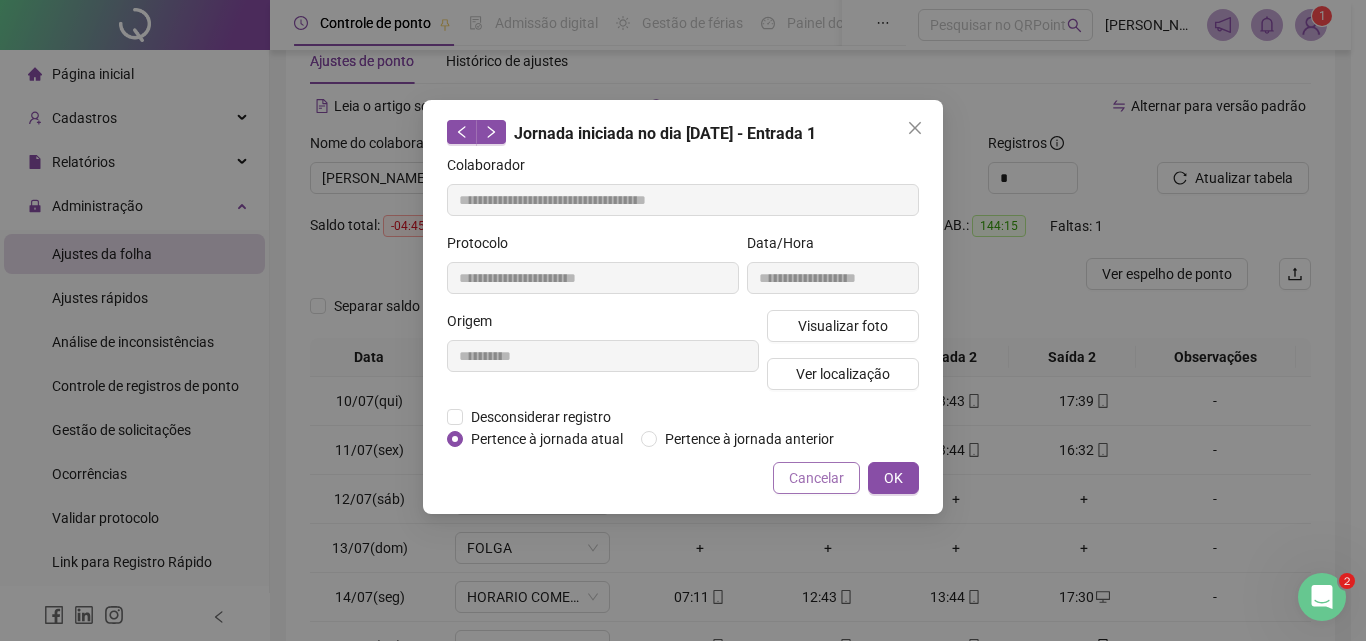 click on "Cancelar" at bounding box center (816, 478) 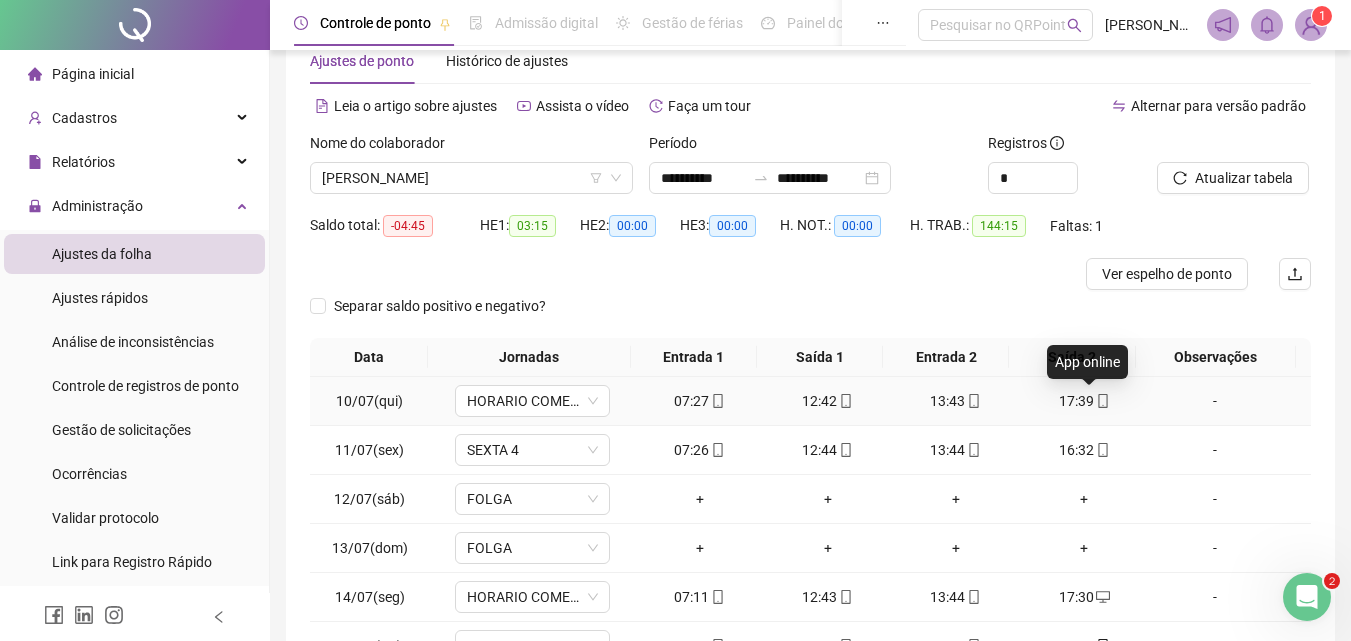 click 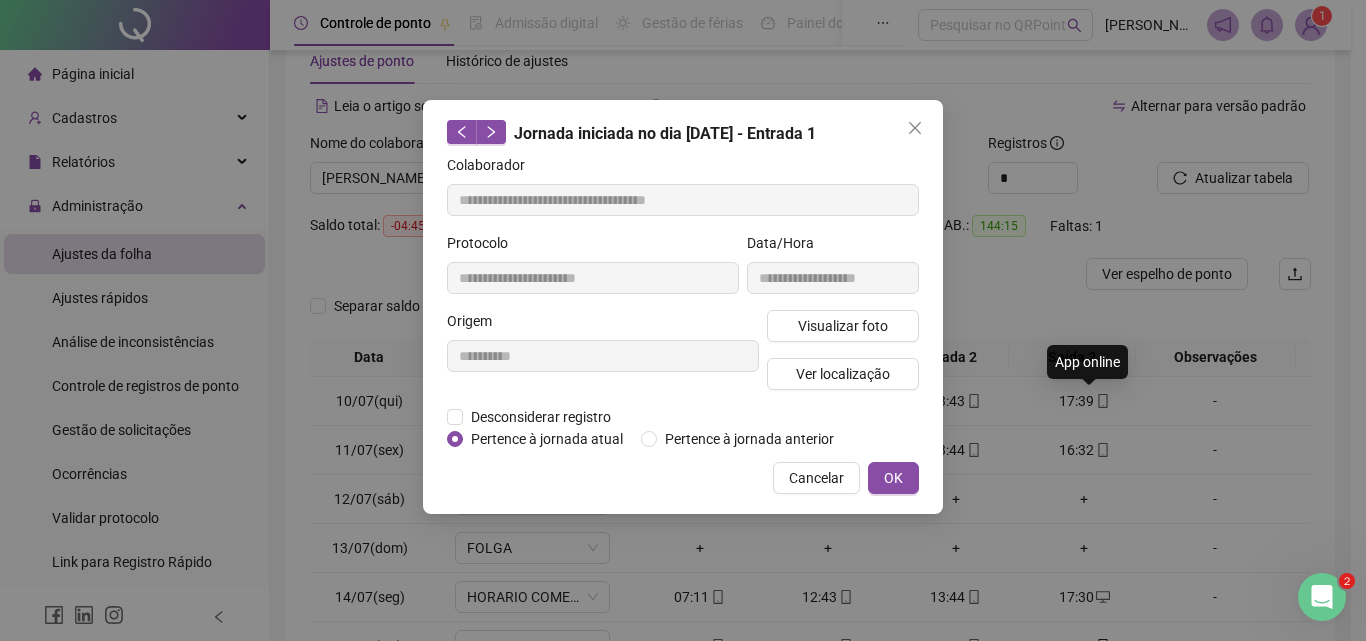 type on "**********" 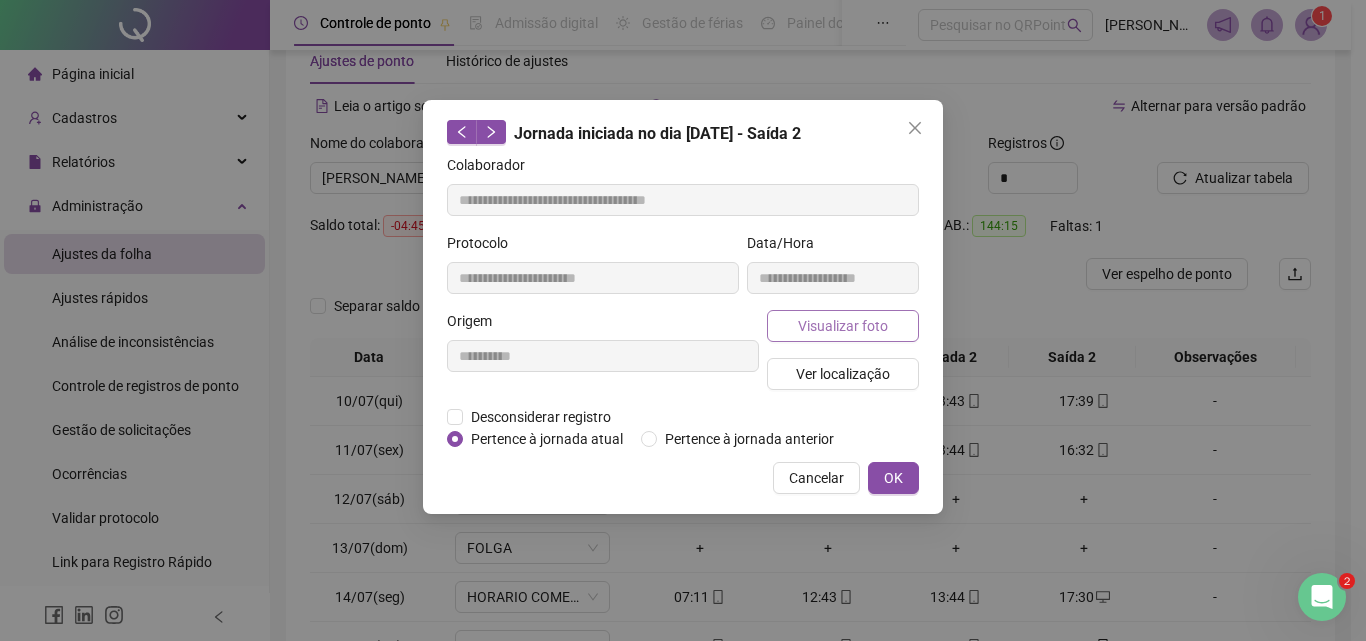 click on "Visualizar foto" at bounding box center [843, 326] 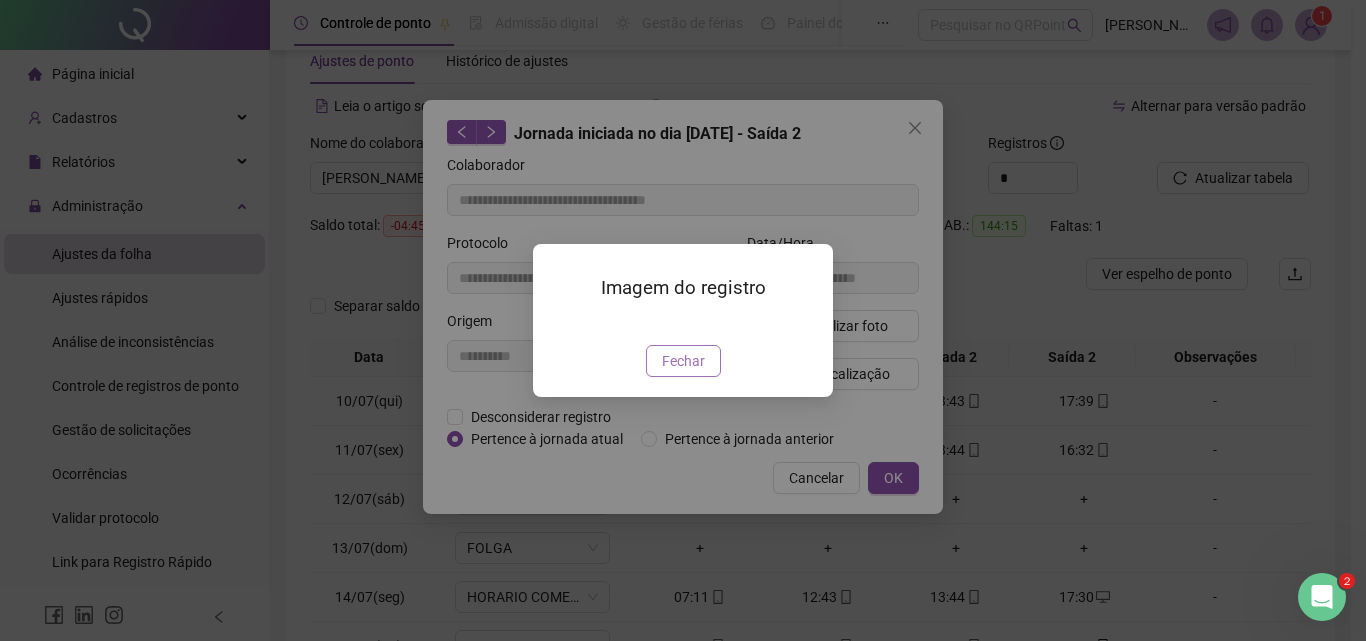 click on "Fechar" at bounding box center [683, 361] 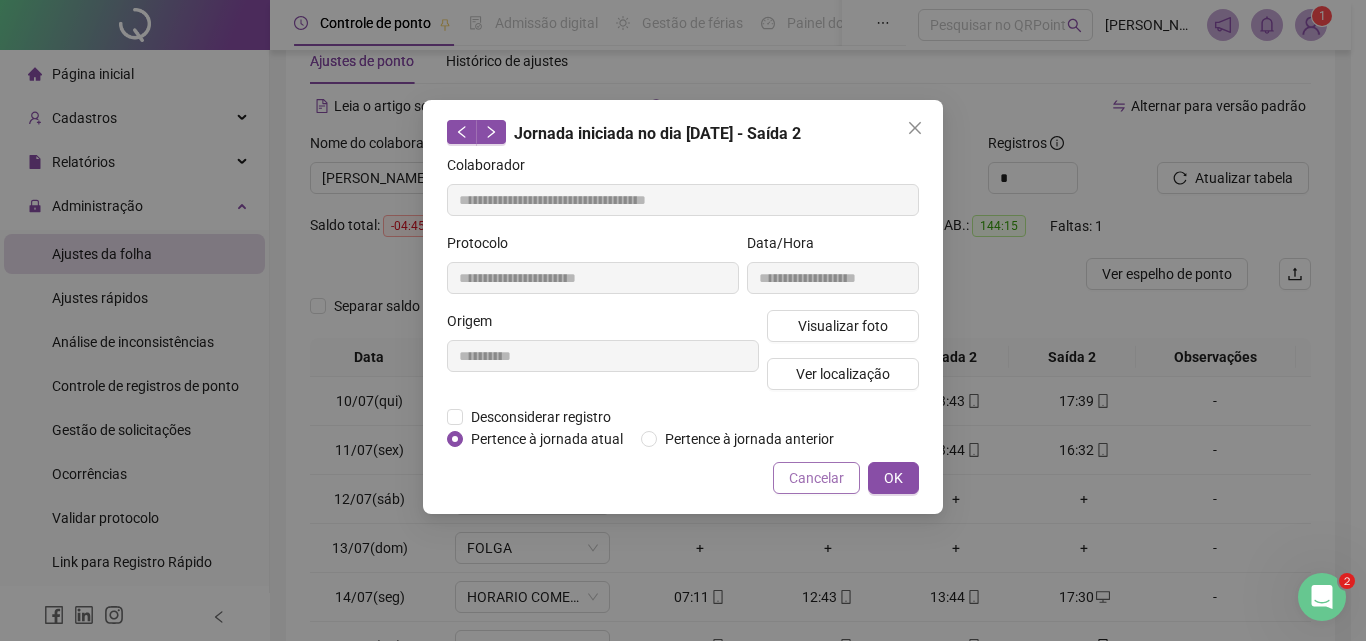 click on "Cancelar" at bounding box center (816, 478) 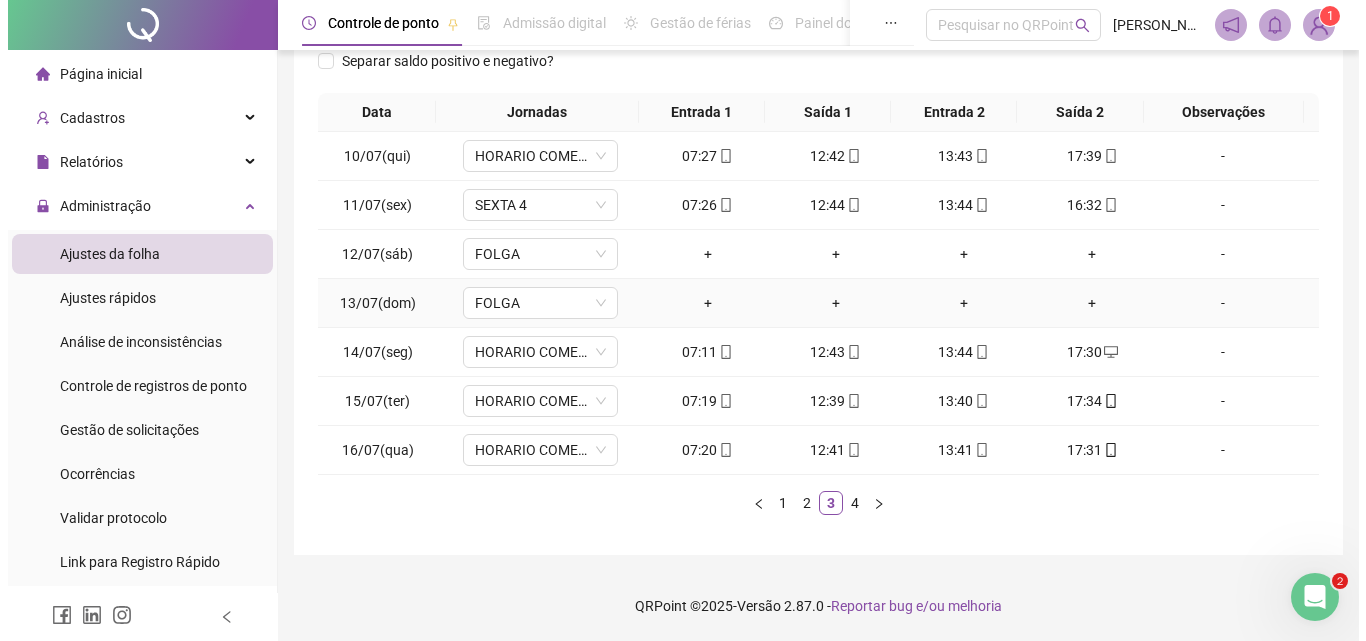 scroll, scrollTop: 0, scrollLeft: 0, axis: both 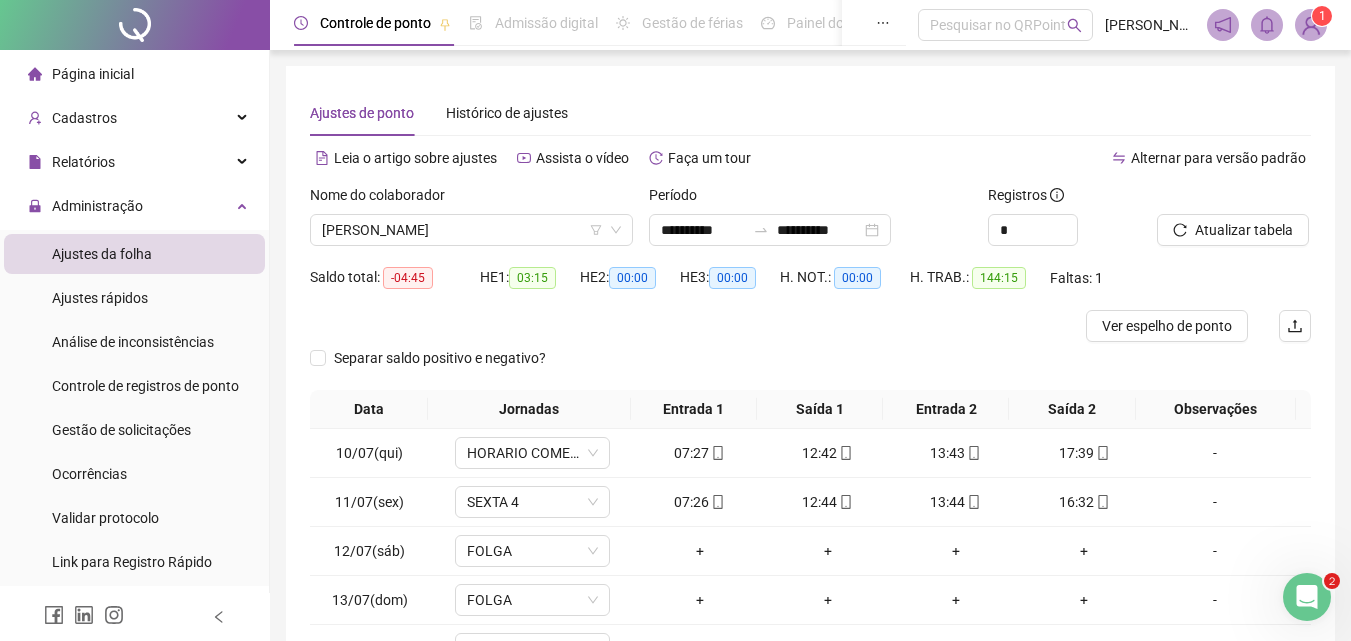 click at bounding box center (1311, 25) 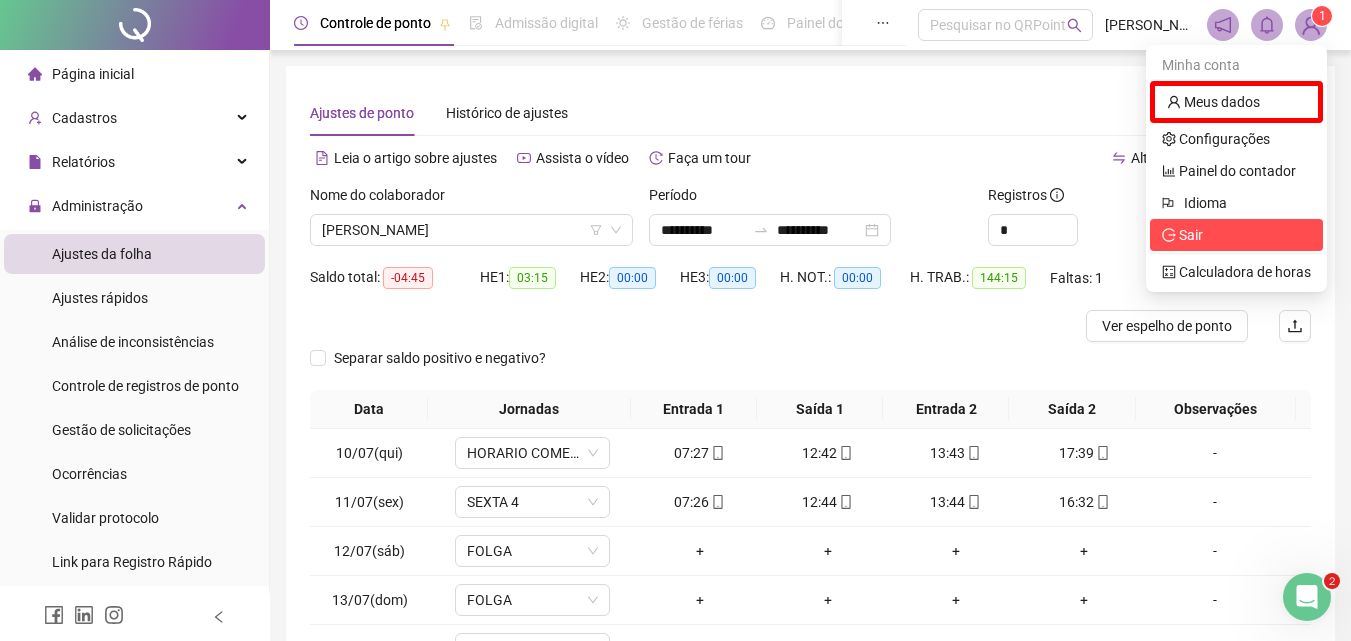 click on "Sair" at bounding box center [1191, 235] 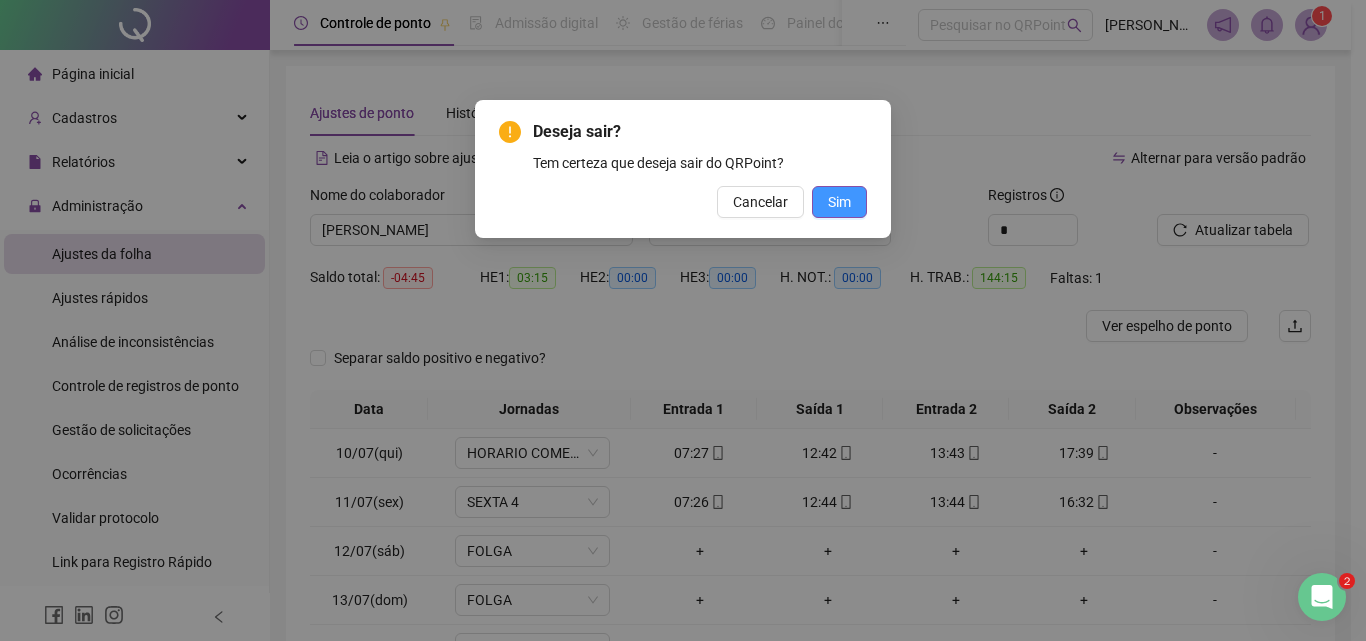 click on "Sim" at bounding box center [839, 202] 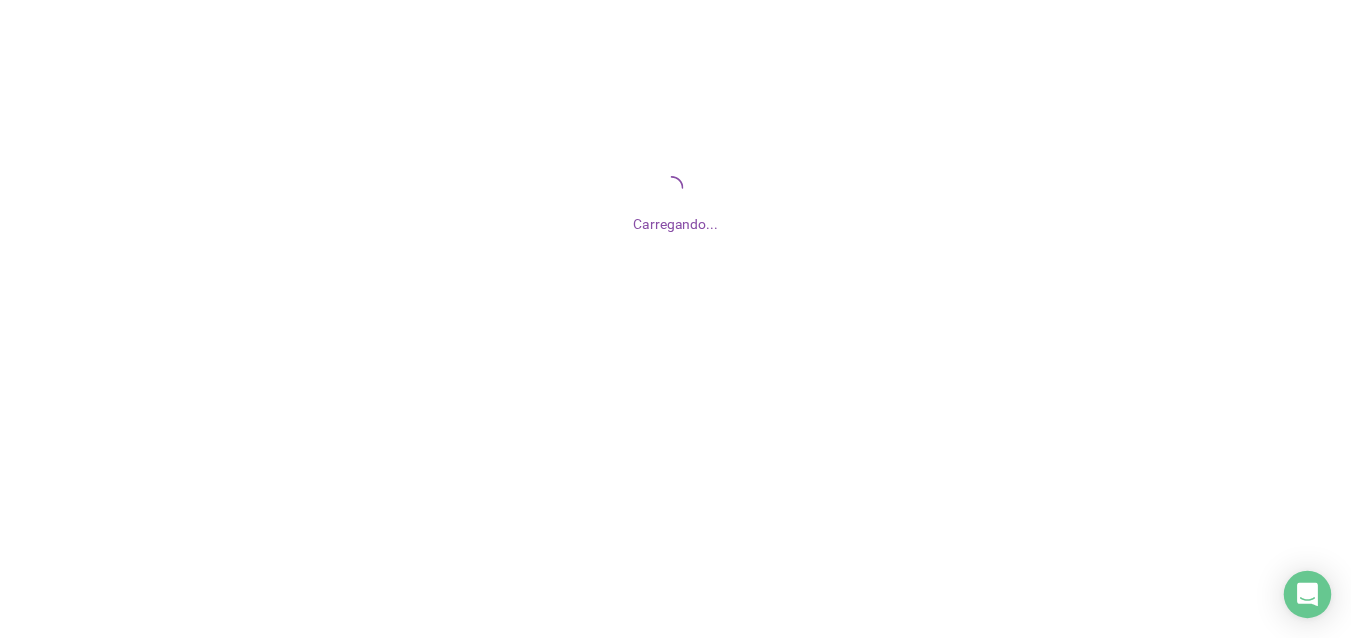 scroll, scrollTop: 0, scrollLeft: 0, axis: both 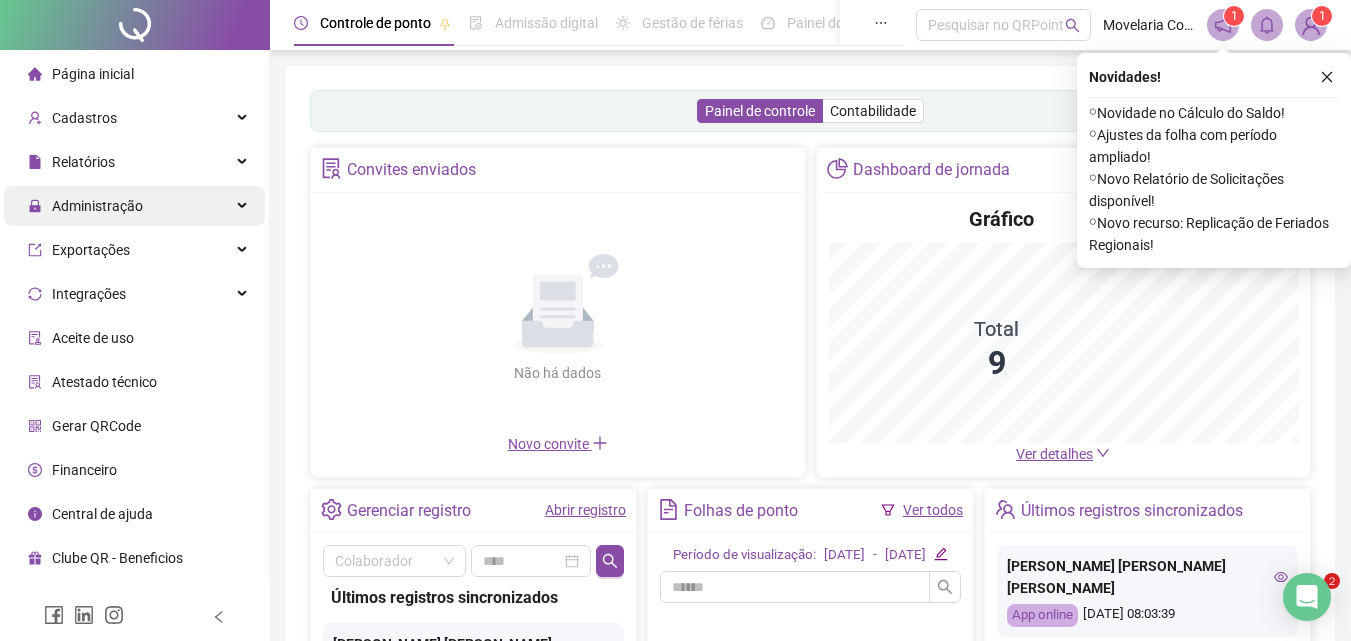click on "Administração" at bounding box center (97, 206) 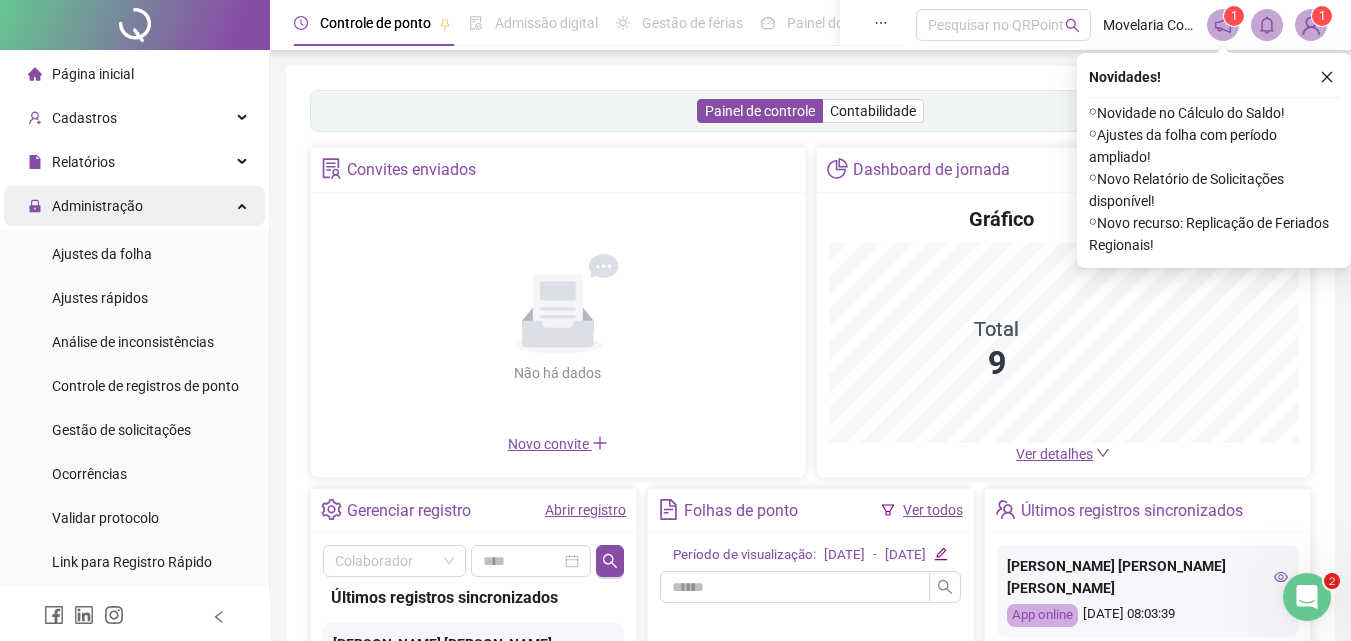 scroll, scrollTop: 0, scrollLeft: 0, axis: both 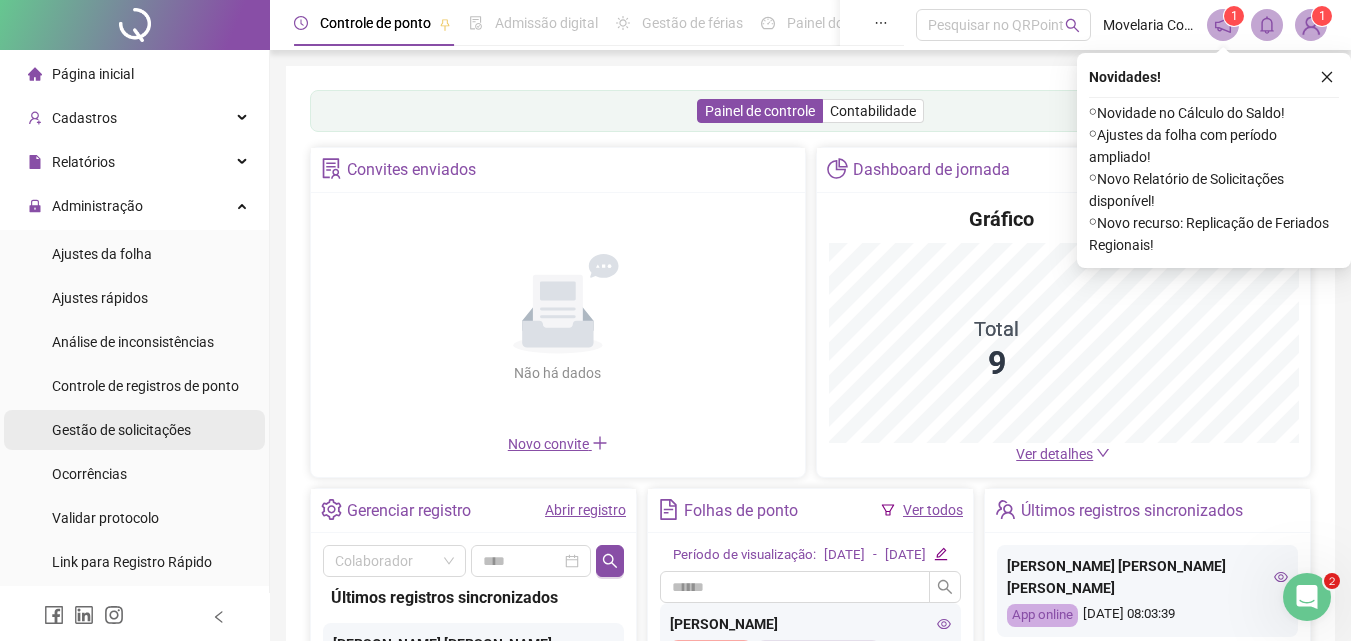 click on "Gestão de solicitações" at bounding box center (121, 430) 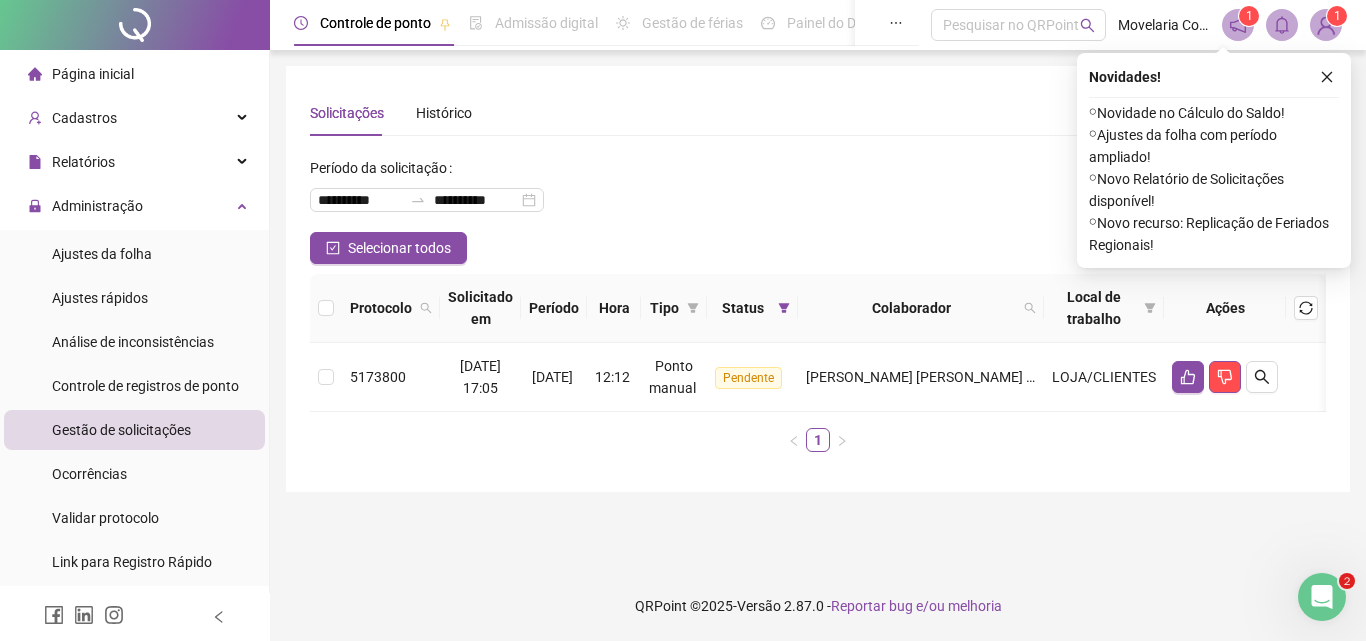 drag, startPoint x: 1326, startPoint y: 77, endPoint x: 1315, endPoint y: 87, distance: 14.866069 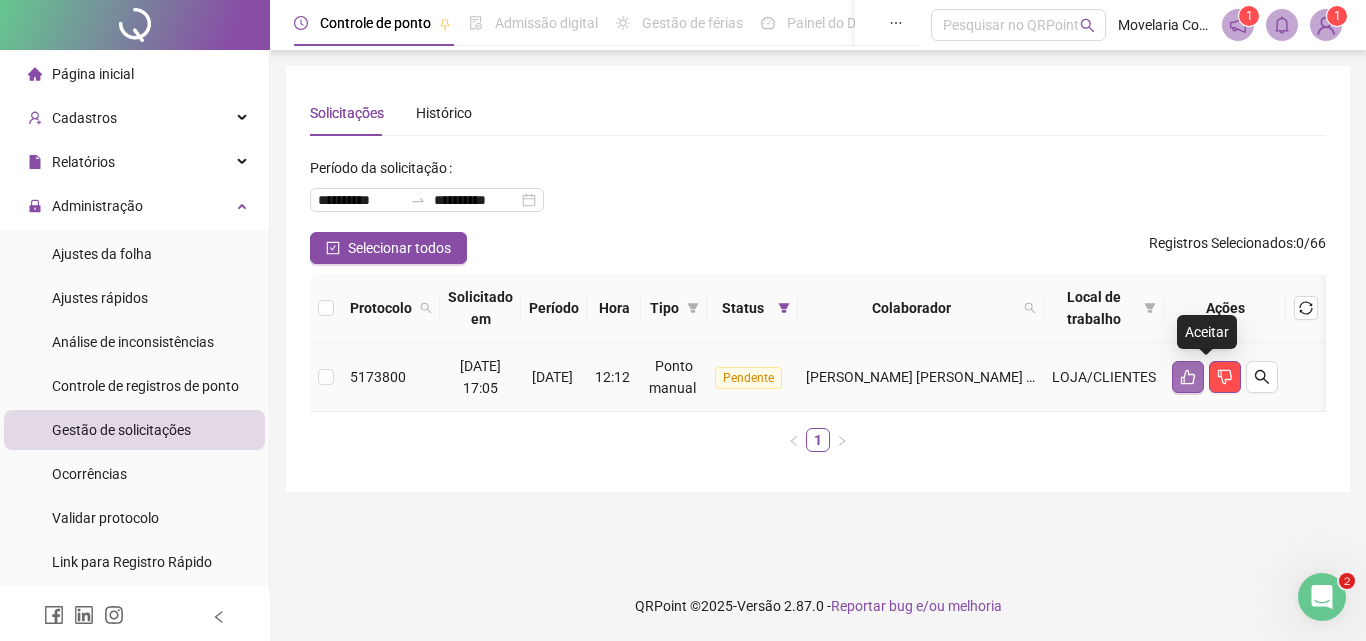 click 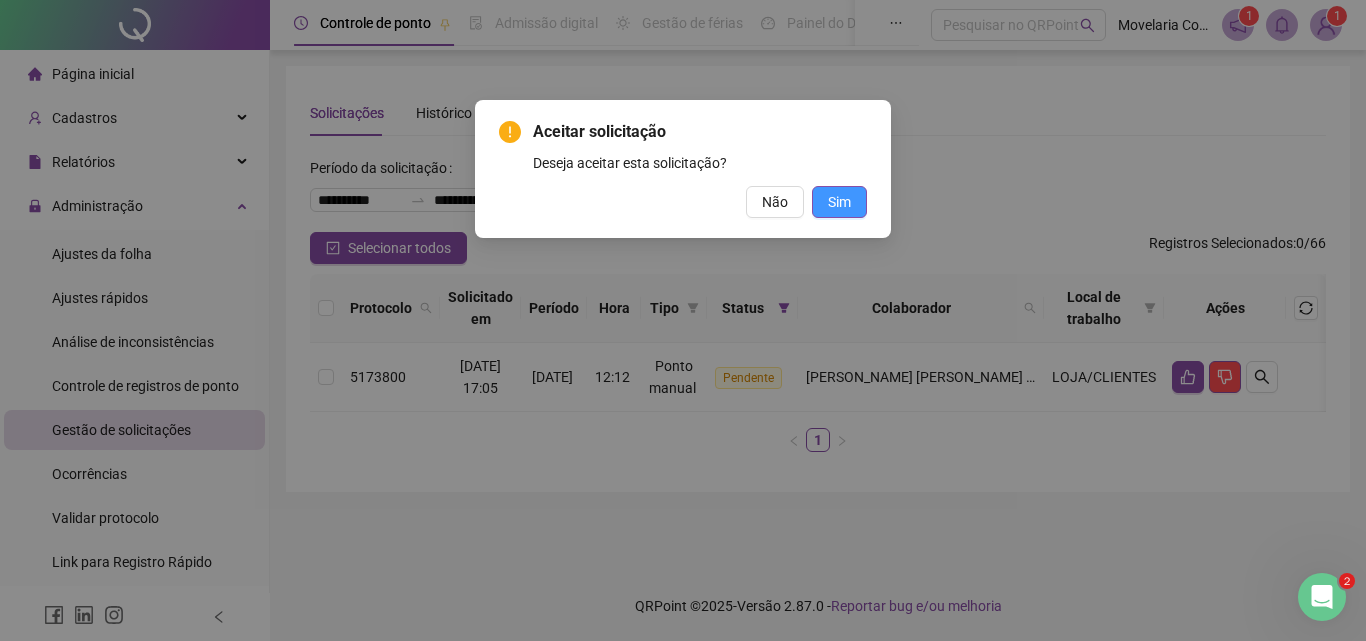 click on "Sim" at bounding box center (839, 202) 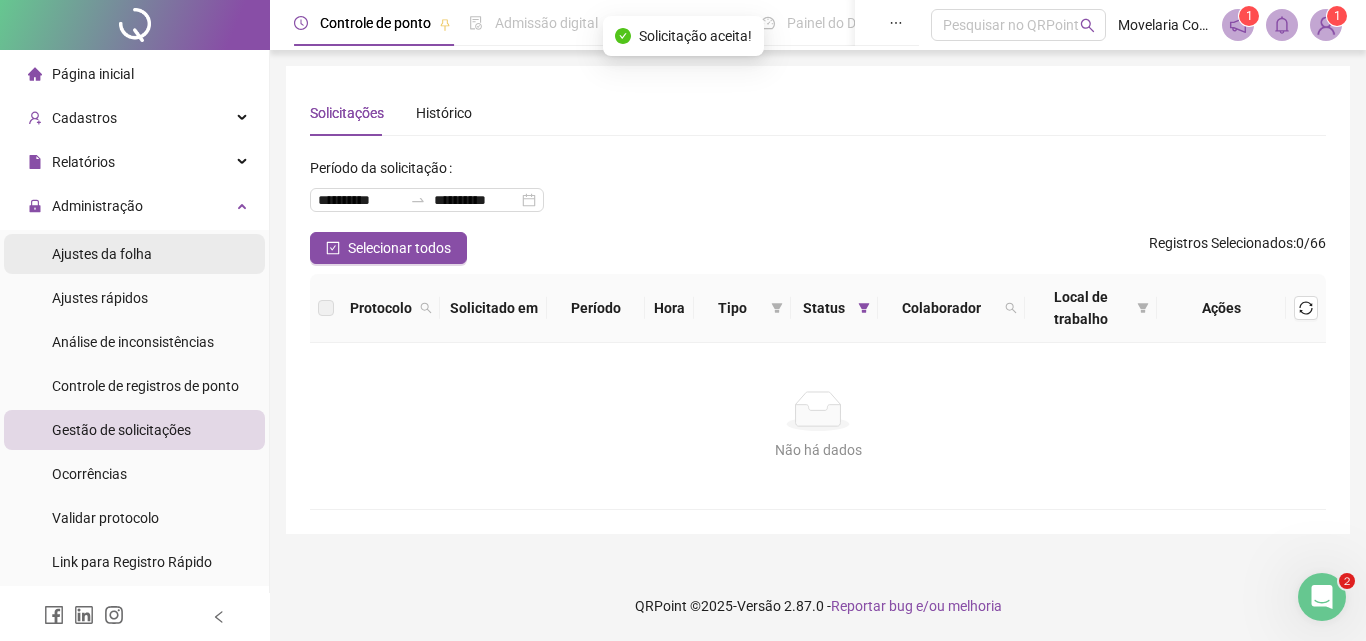 click on "Ajustes da folha" at bounding box center [134, 254] 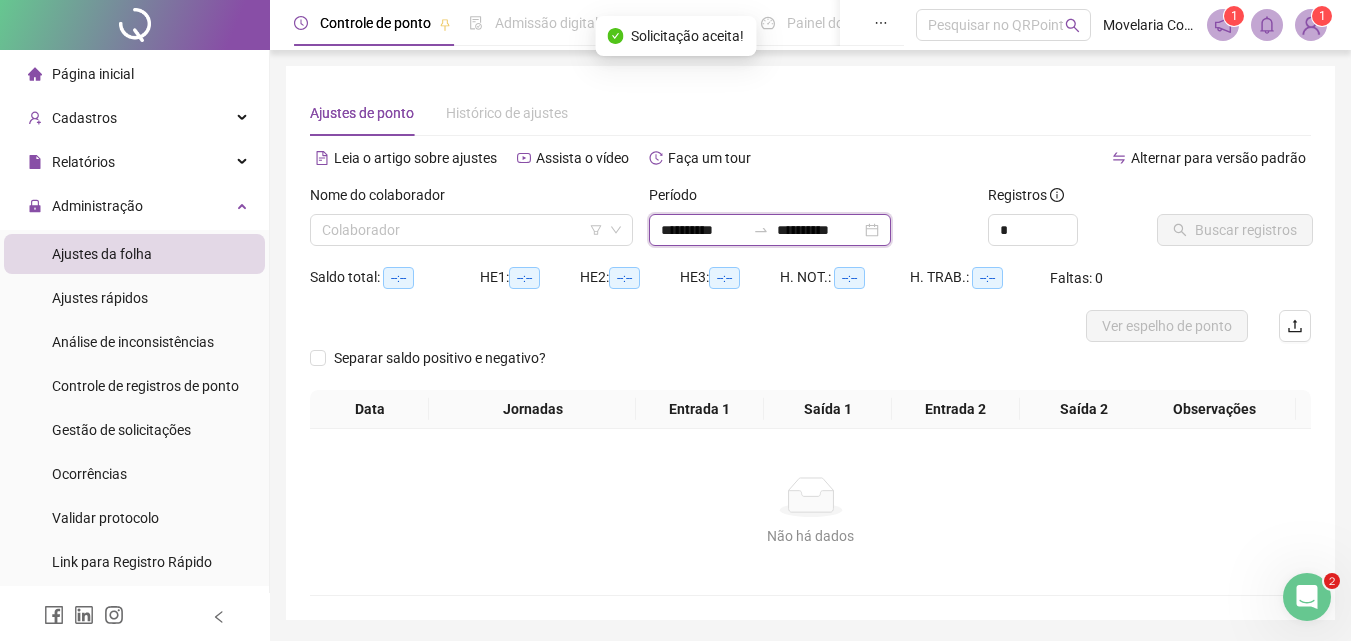 click on "**********" at bounding box center (703, 230) 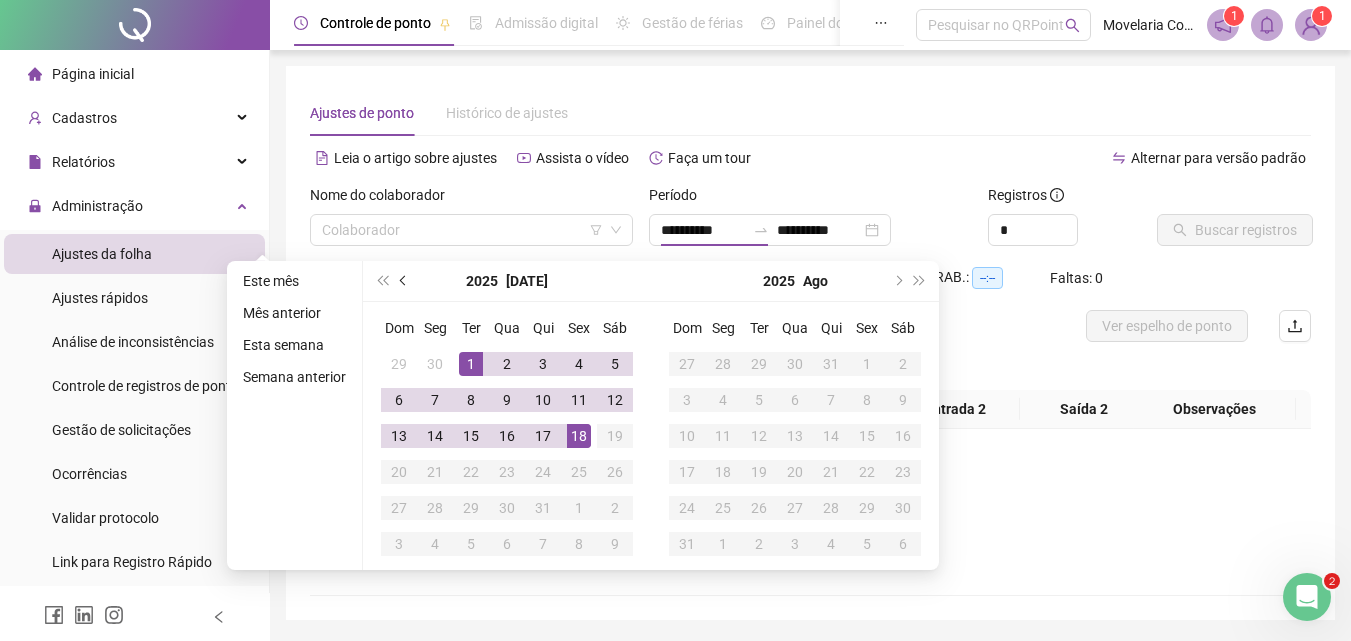 click at bounding box center [405, 281] 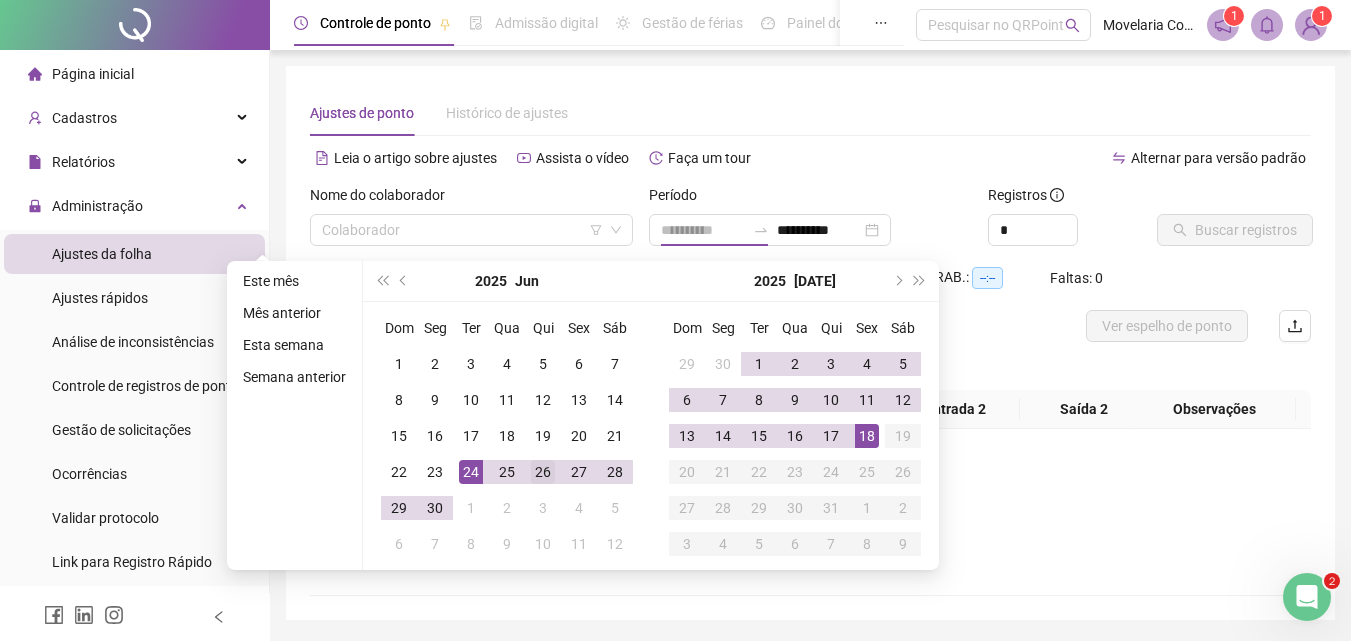 type on "**********" 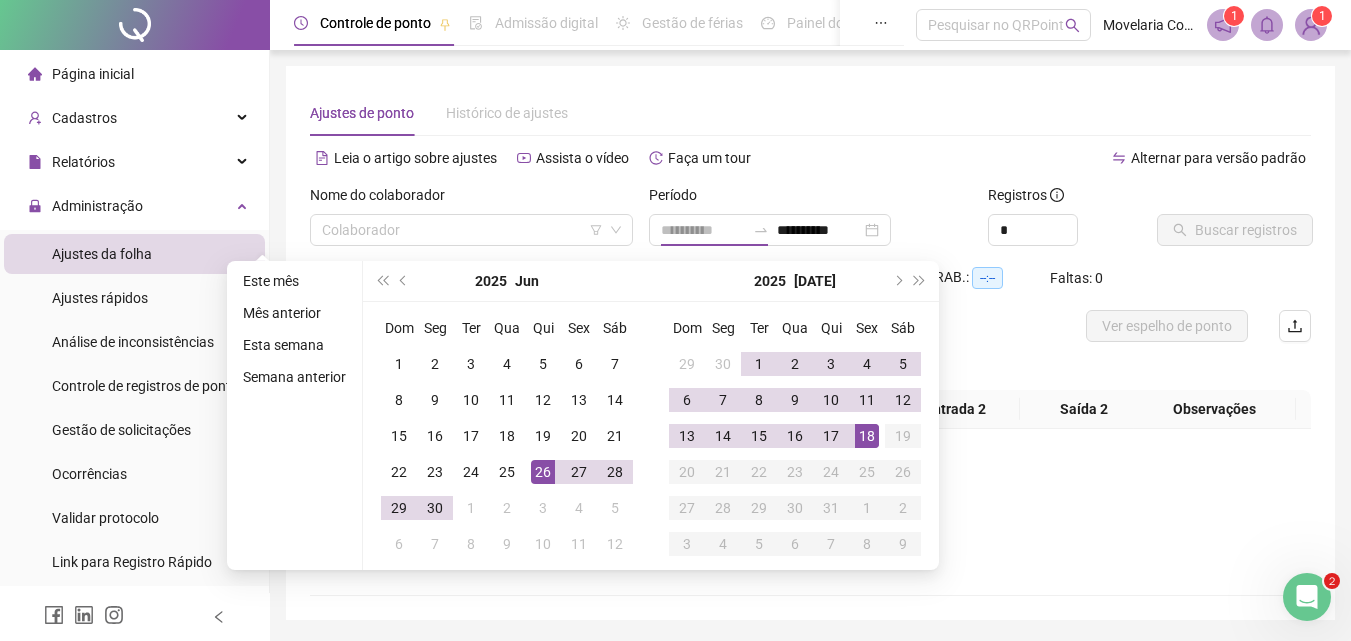click on "26" at bounding box center [543, 472] 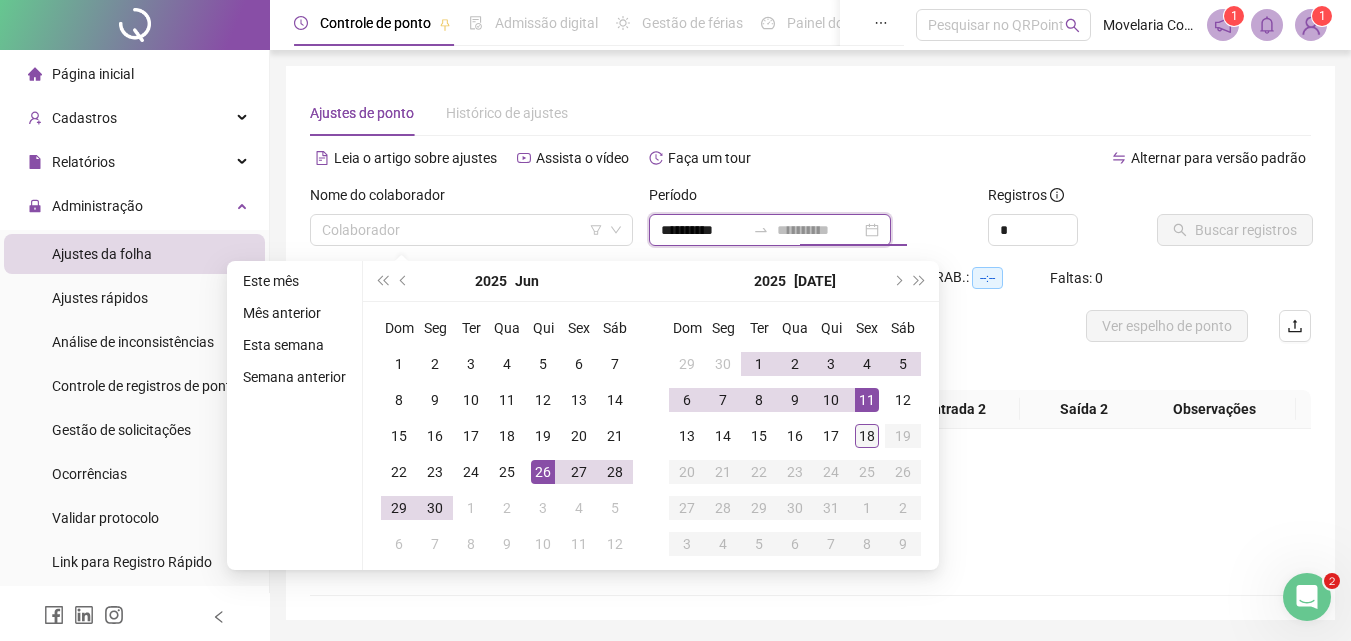 type on "**********" 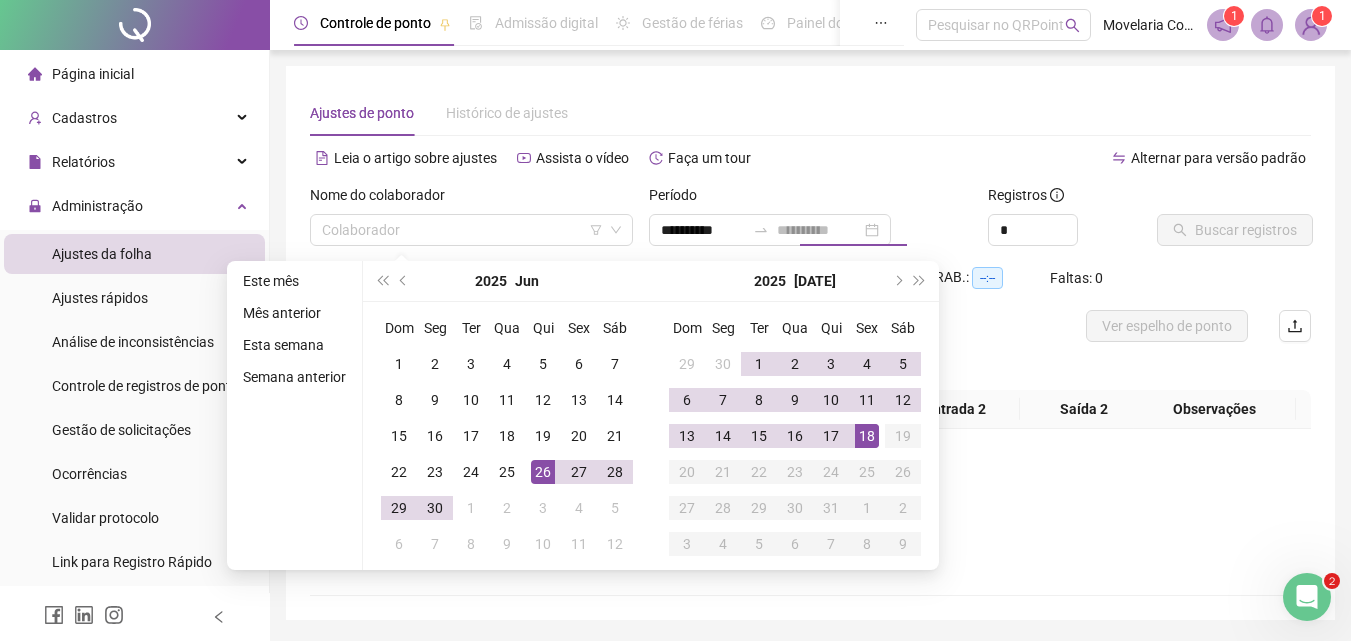 click on "18" at bounding box center (867, 436) 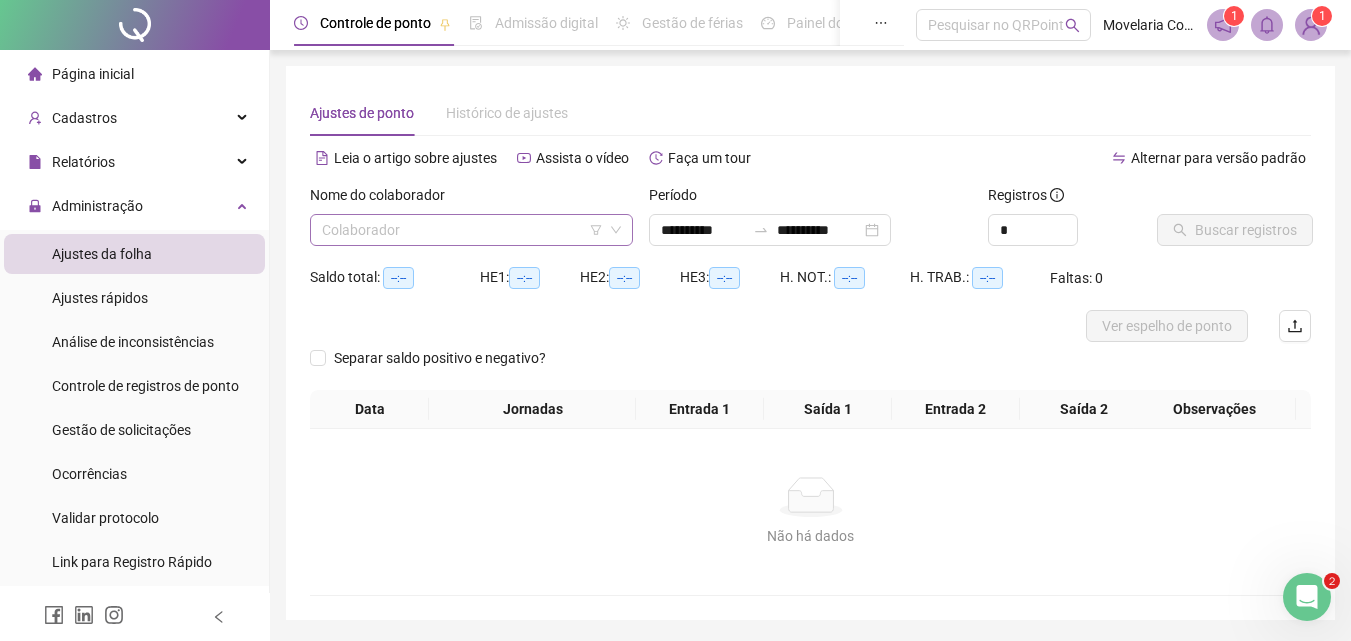 click at bounding box center [465, 230] 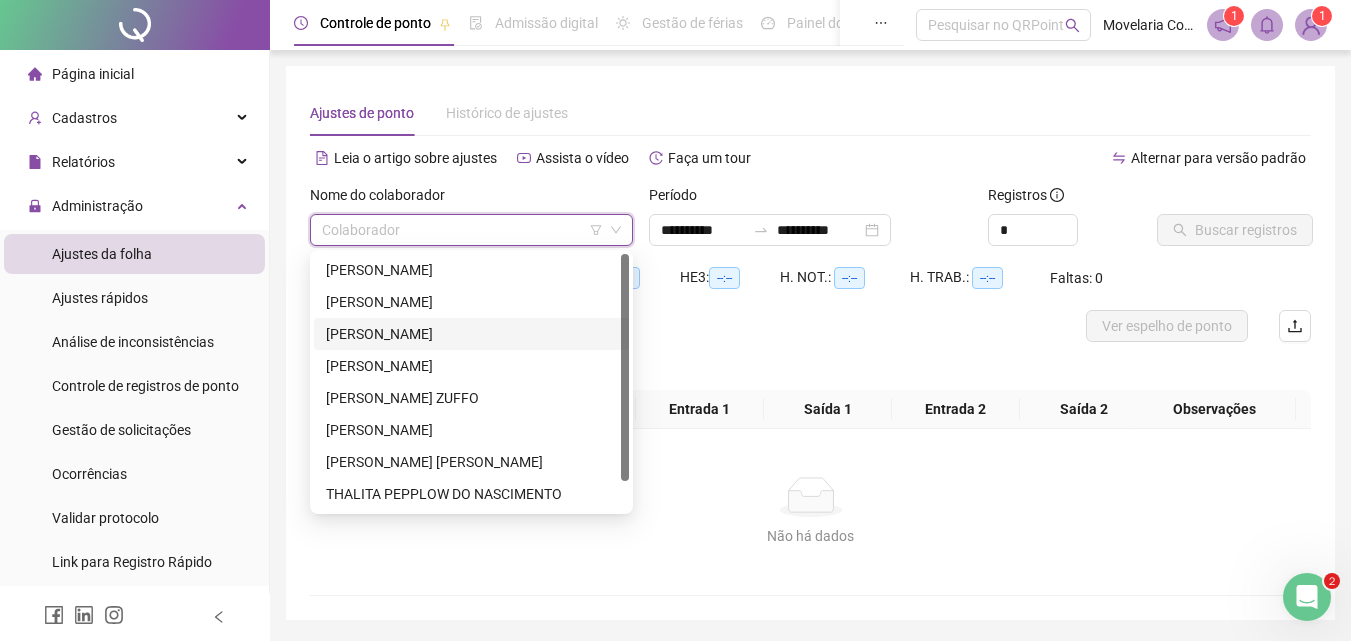 scroll, scrollTop: 32, scrollLeft: 0, axis: vertical 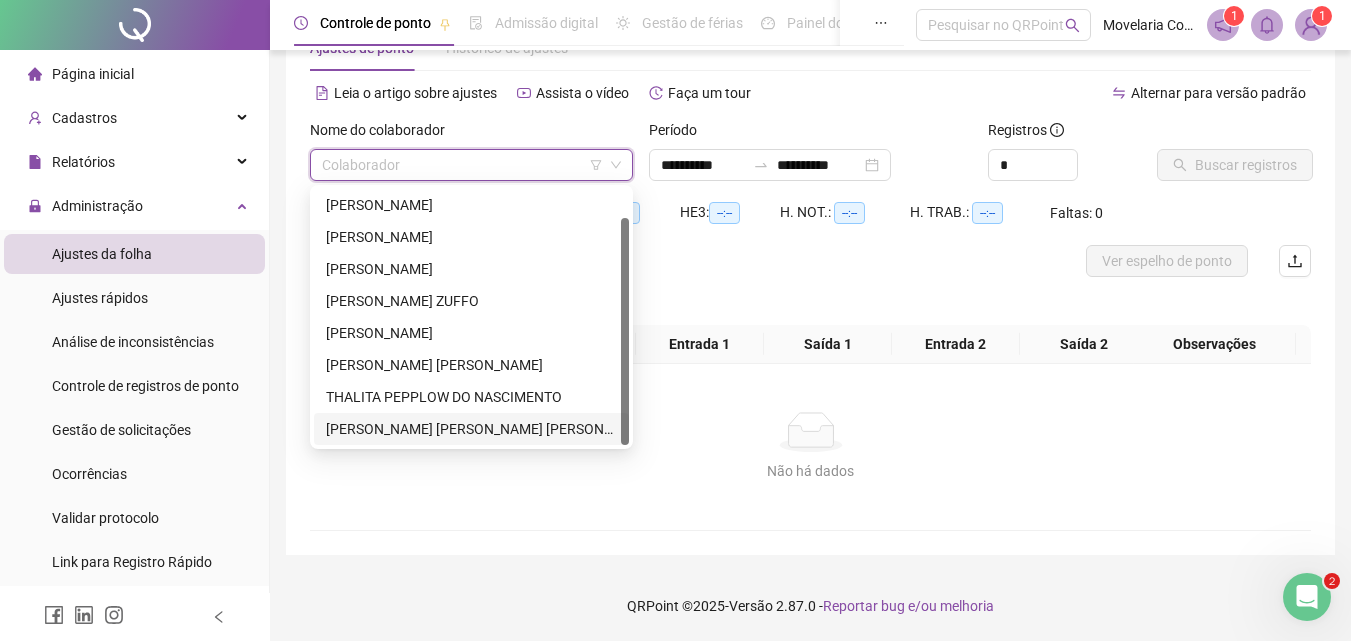click on "VANESSA RODRIGUES TEIXEIRA MARCONDES ARAÚJO DE MARCOS" at bounding box center [471, 429] 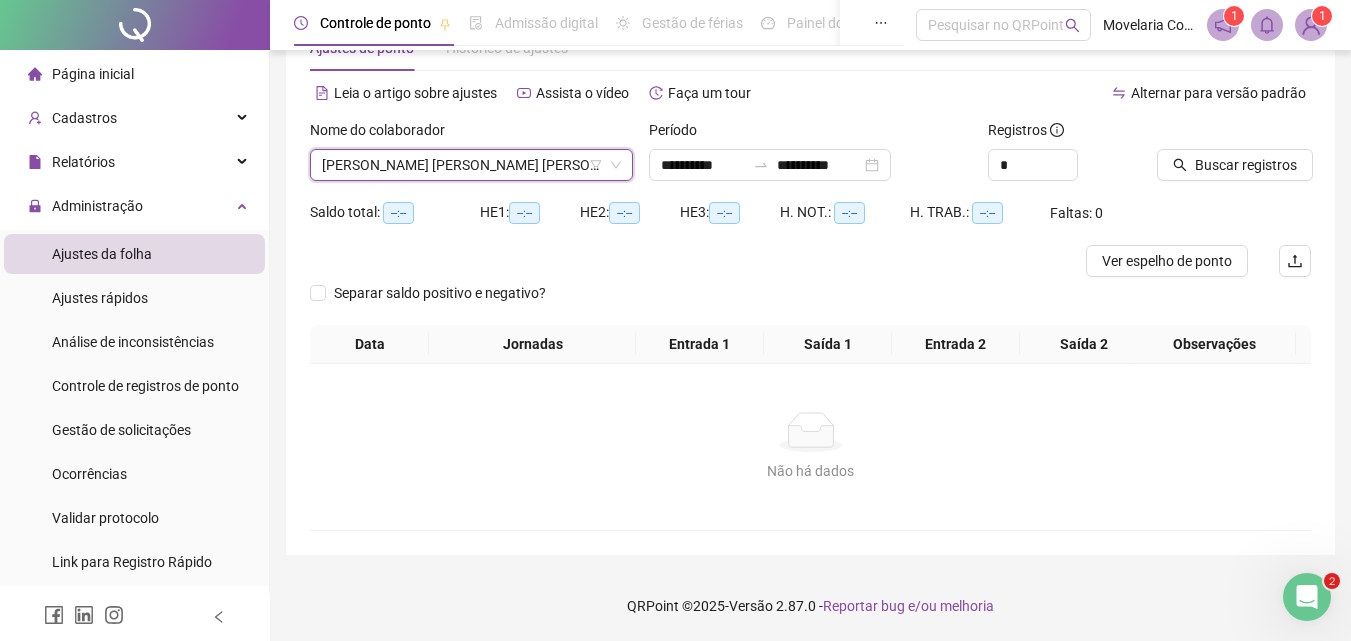 click at bounding box center (1209, 134) 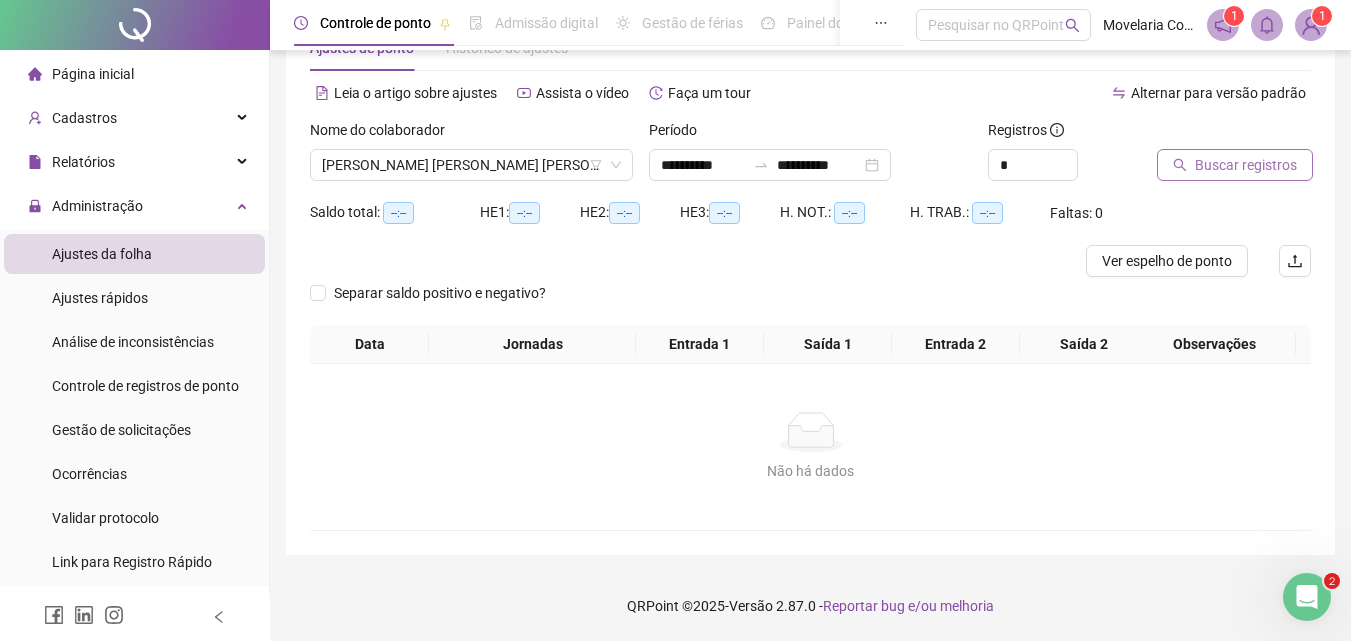 click on "Buscar registros" at bounding box center [1246, 165] 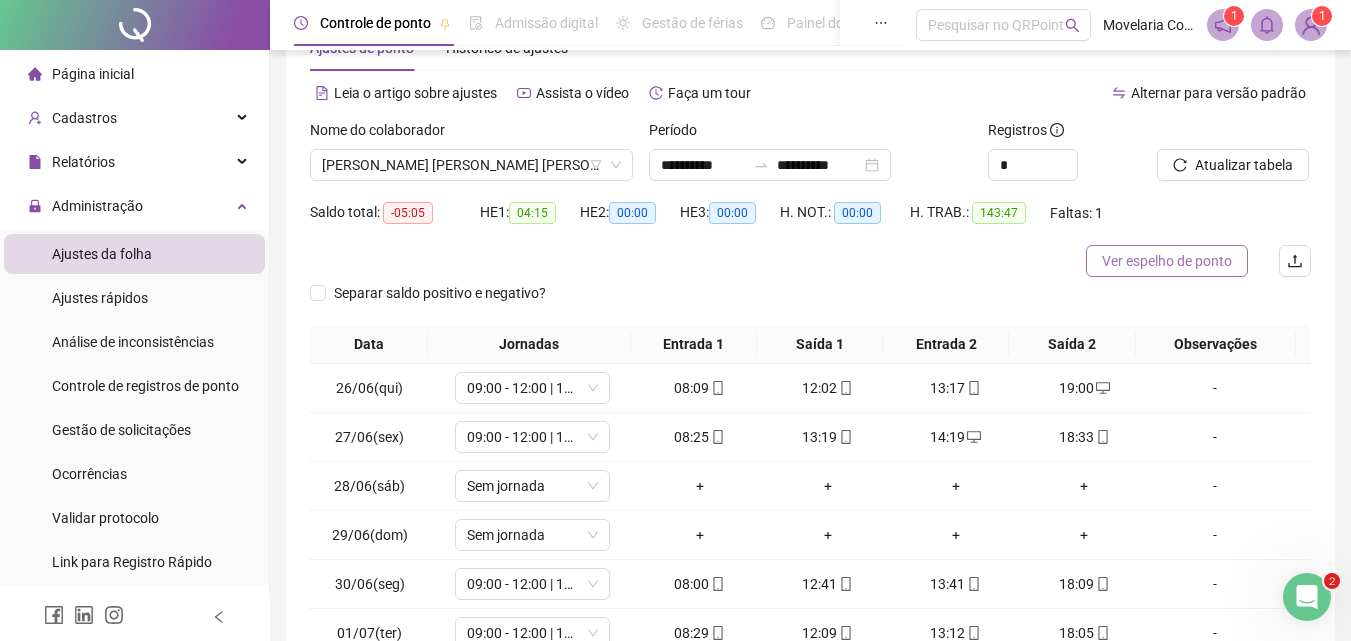 click on "Ver espelho de ponto" at bounding box center [1167, 261] 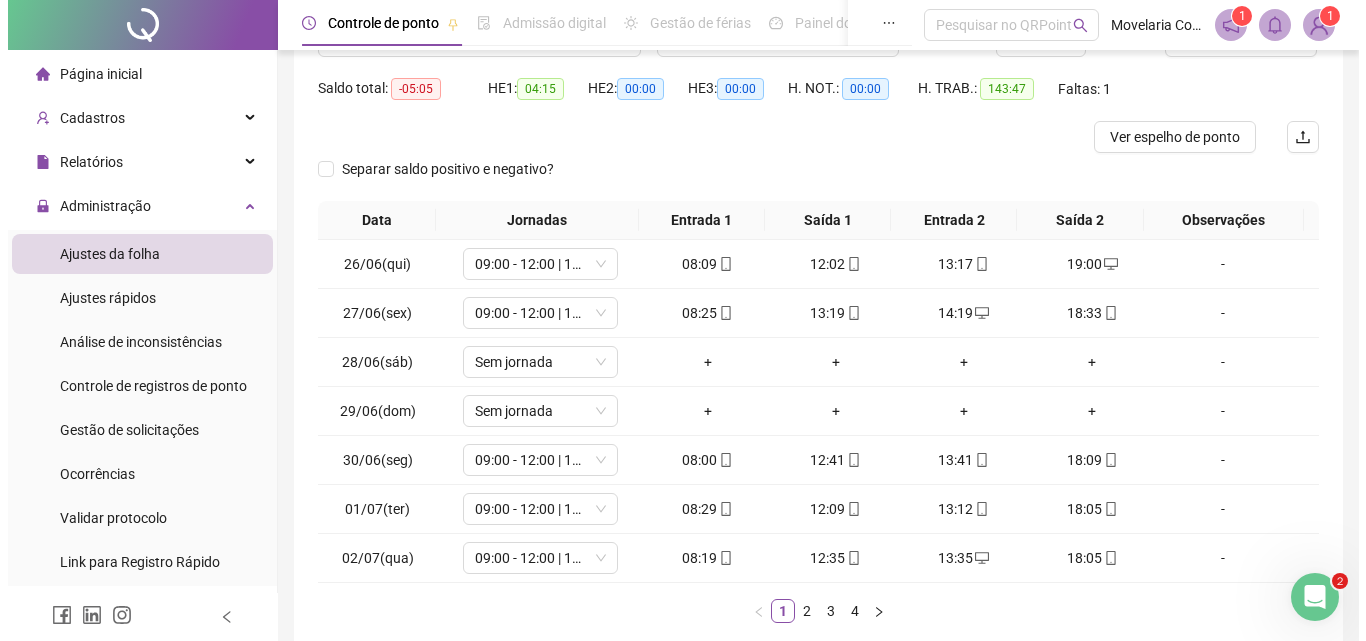scroll, scrollTop: 0, scrollLeft: 0, axis: both 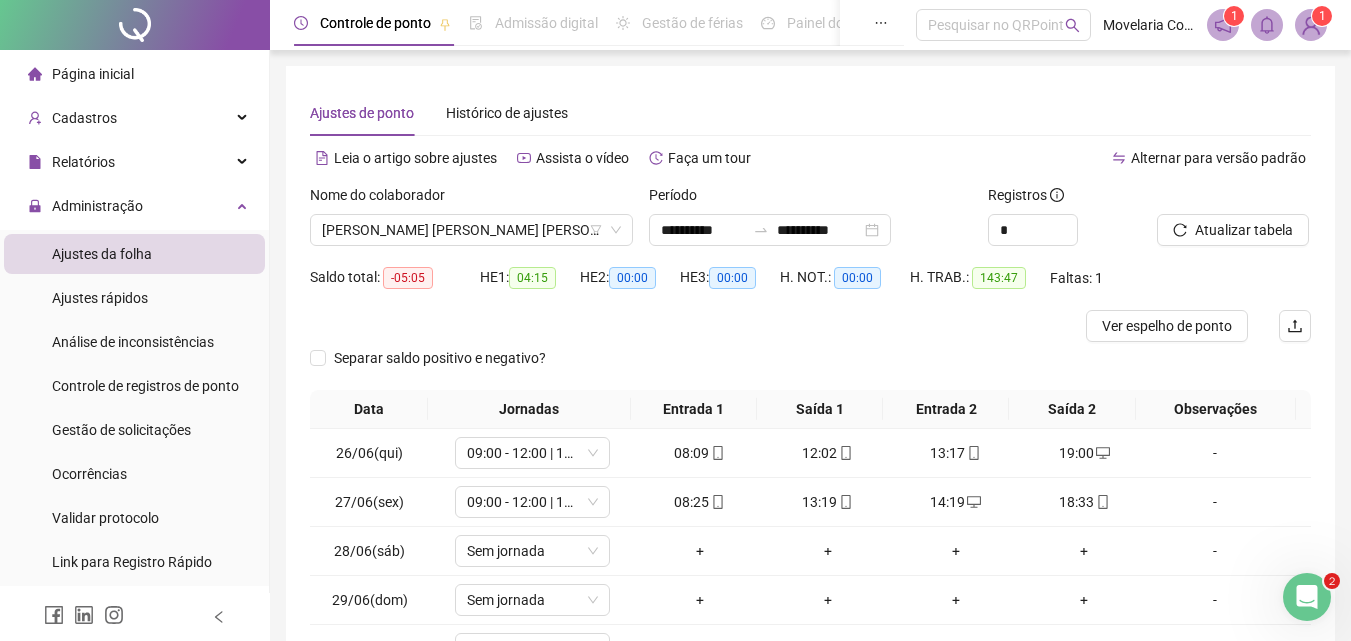 click at bounding box center [1311, 25] 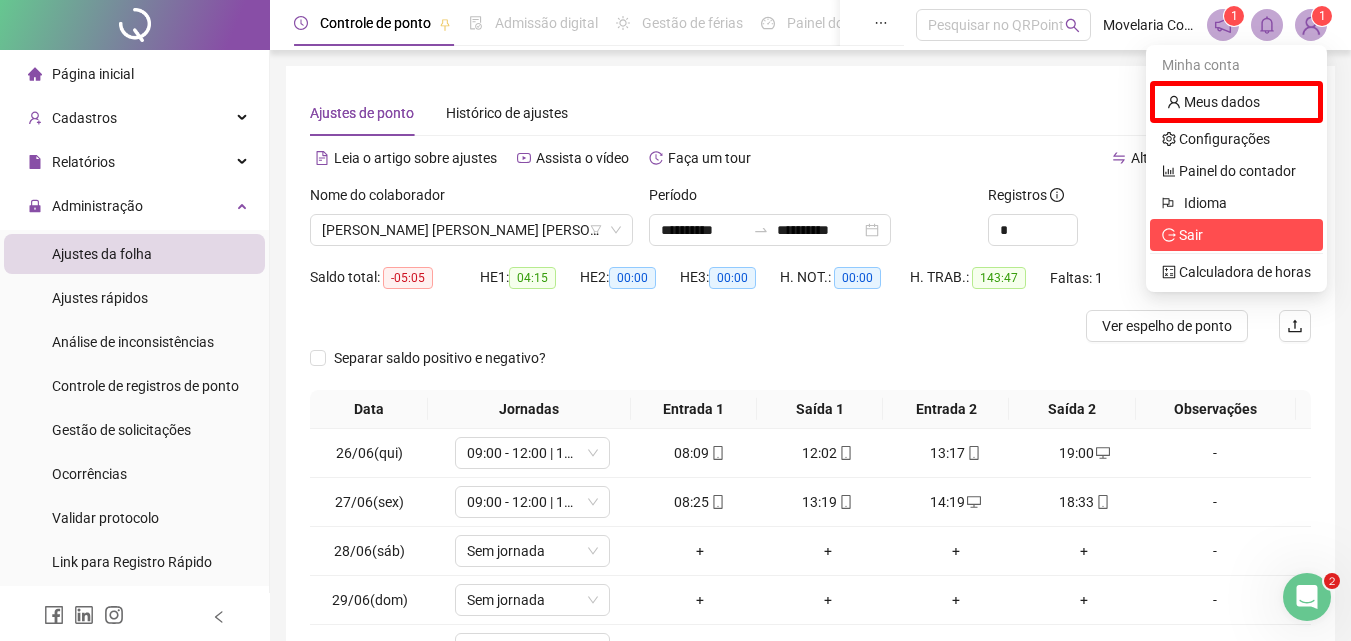 click on "Sair" at bounding box center (1191, 235) 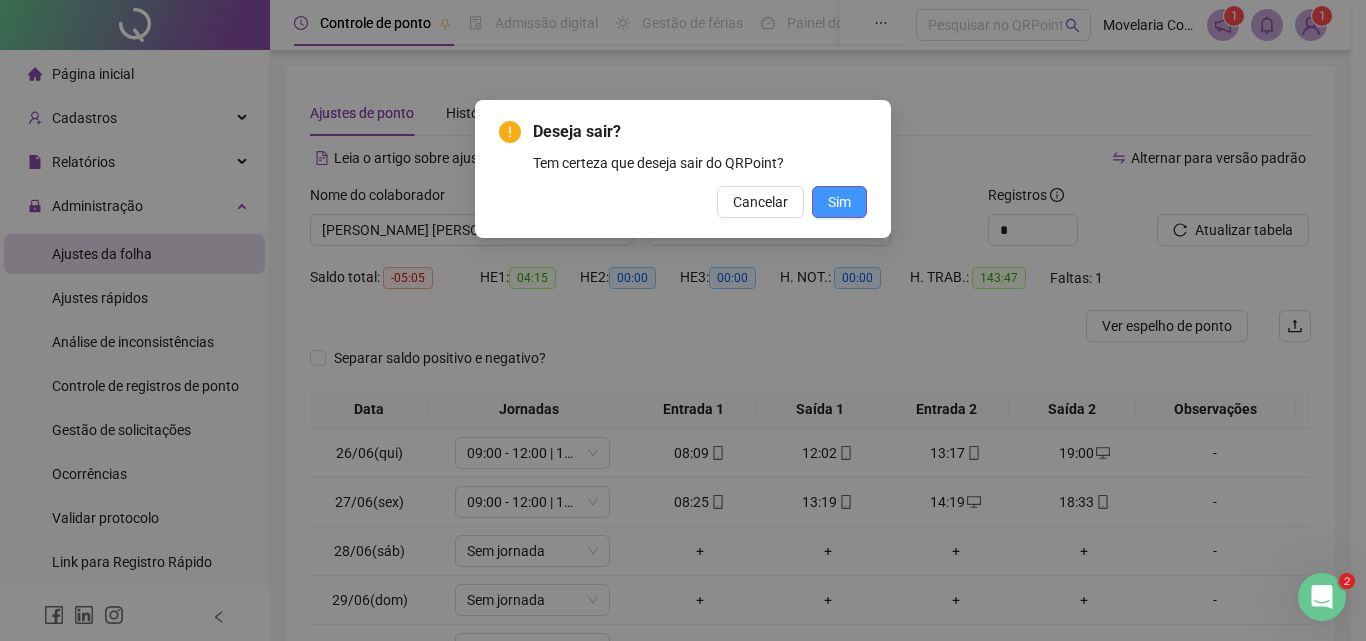 click on "Sim" at bounding box center (839, 202) 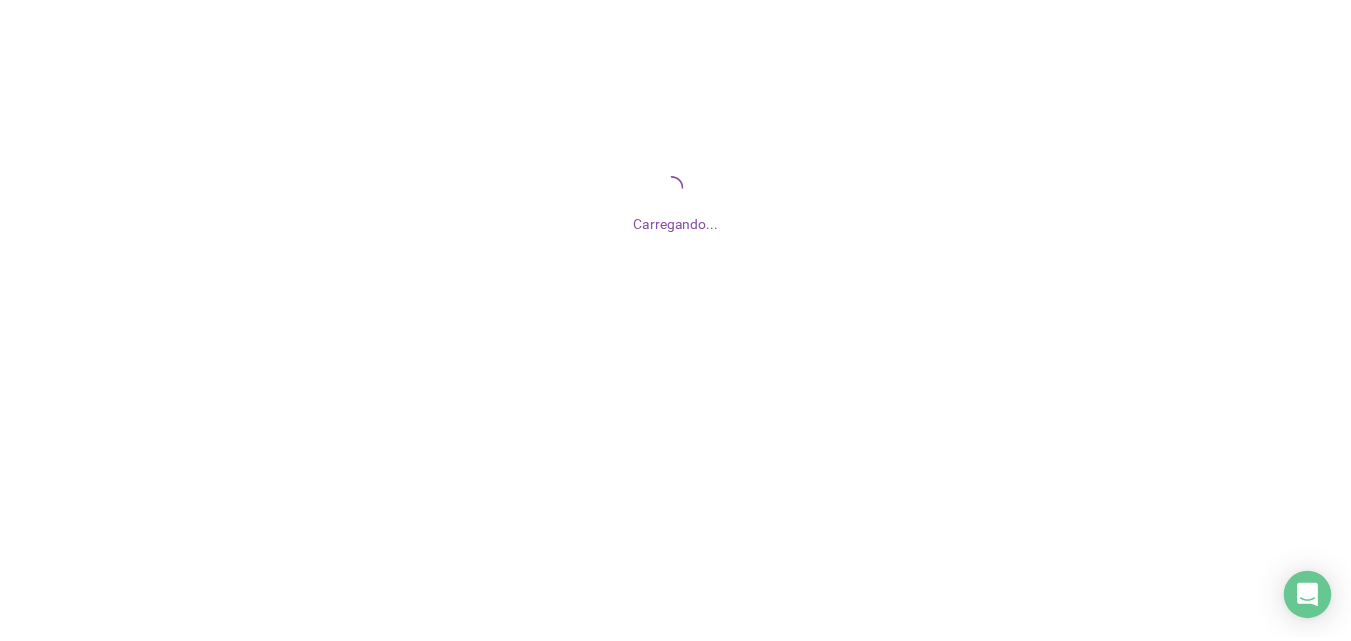 scroll, scrollTop: 0, scrollLeft: 0, axis: both 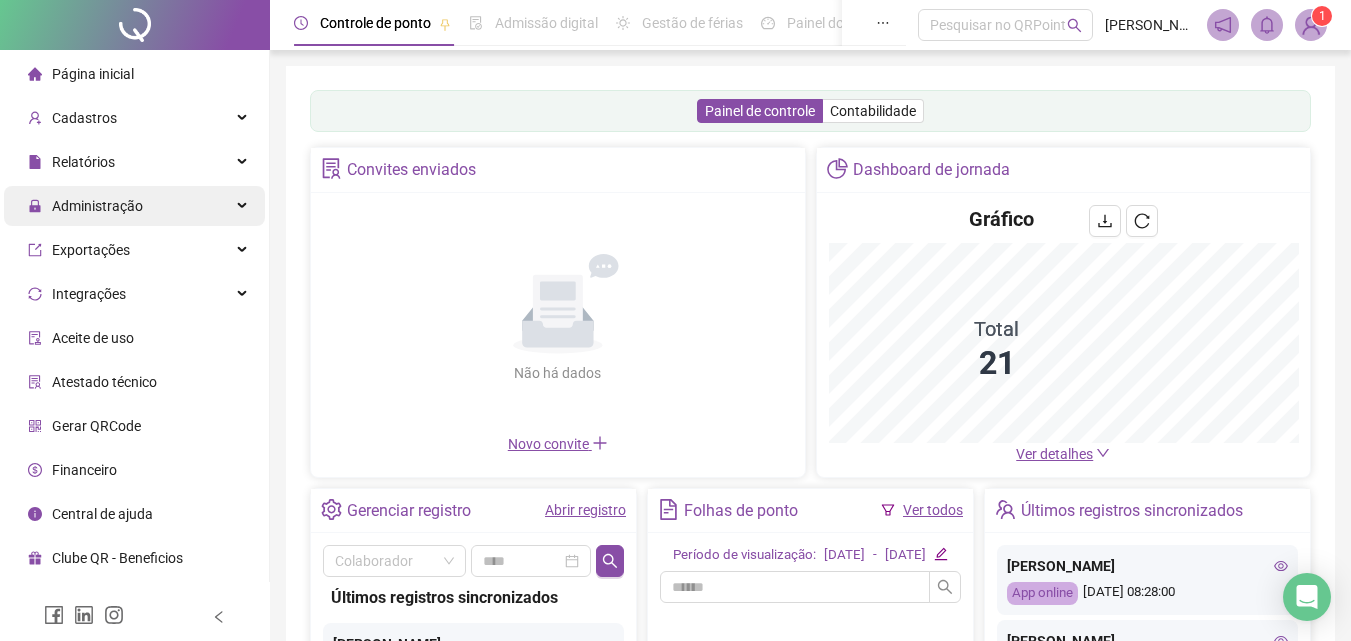 click on "Administração" at bounding box center [97, 206] 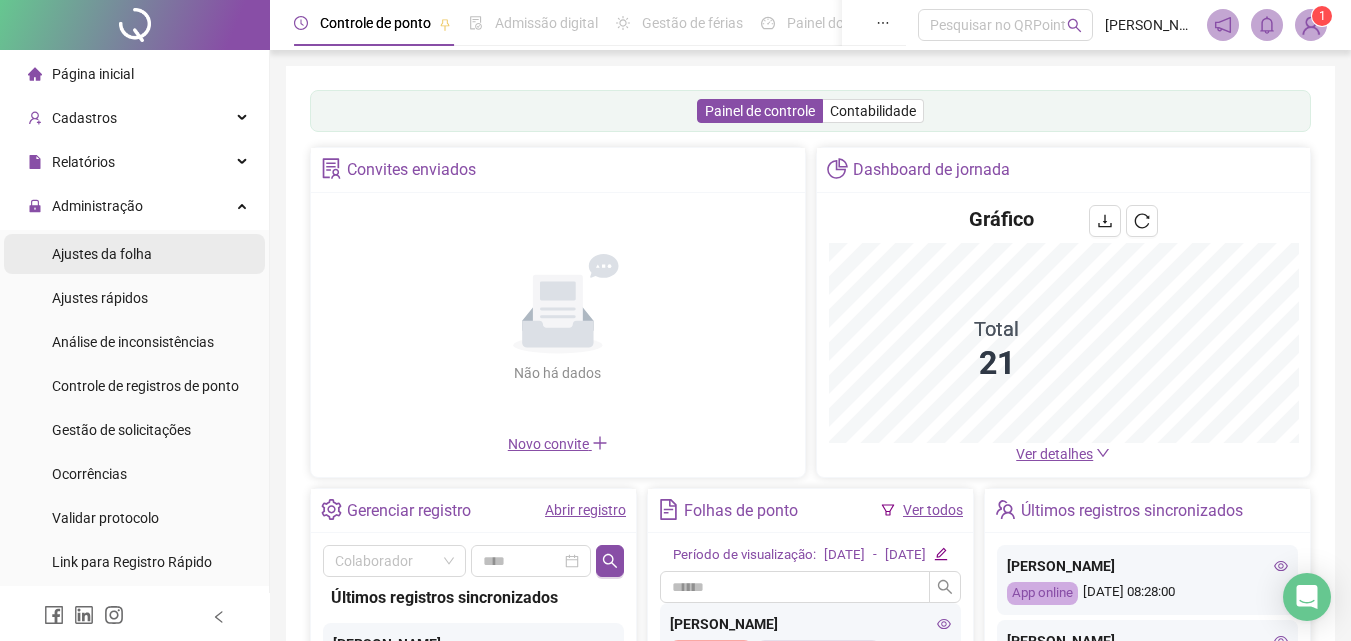 click on "Ajustes da folha" at bounding box center [102, 254] 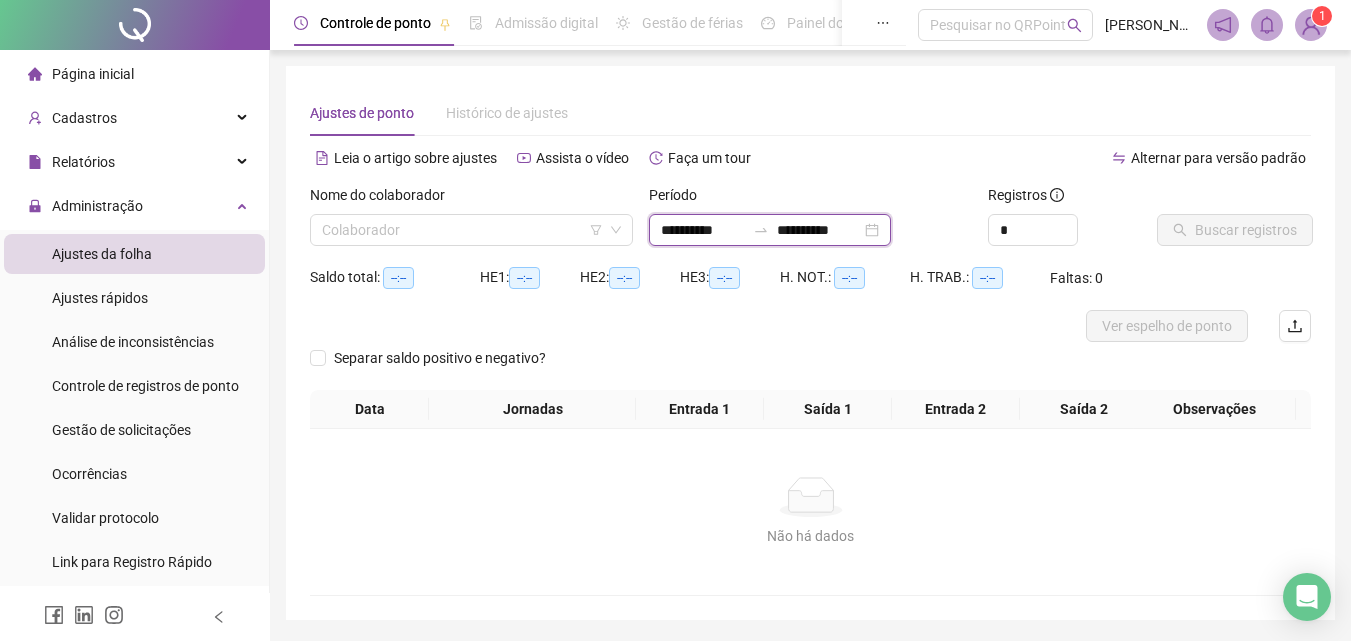 click on "**********" at bounding box center [703, 230] 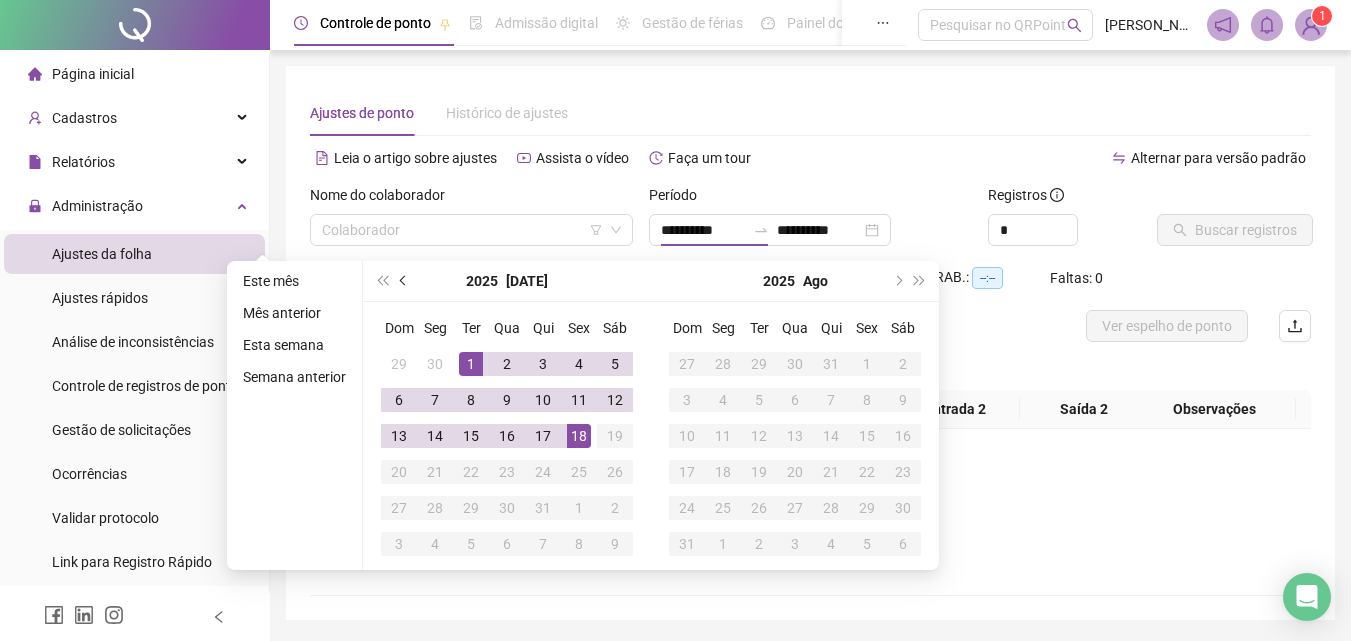 click at bounding box center (405, 281) 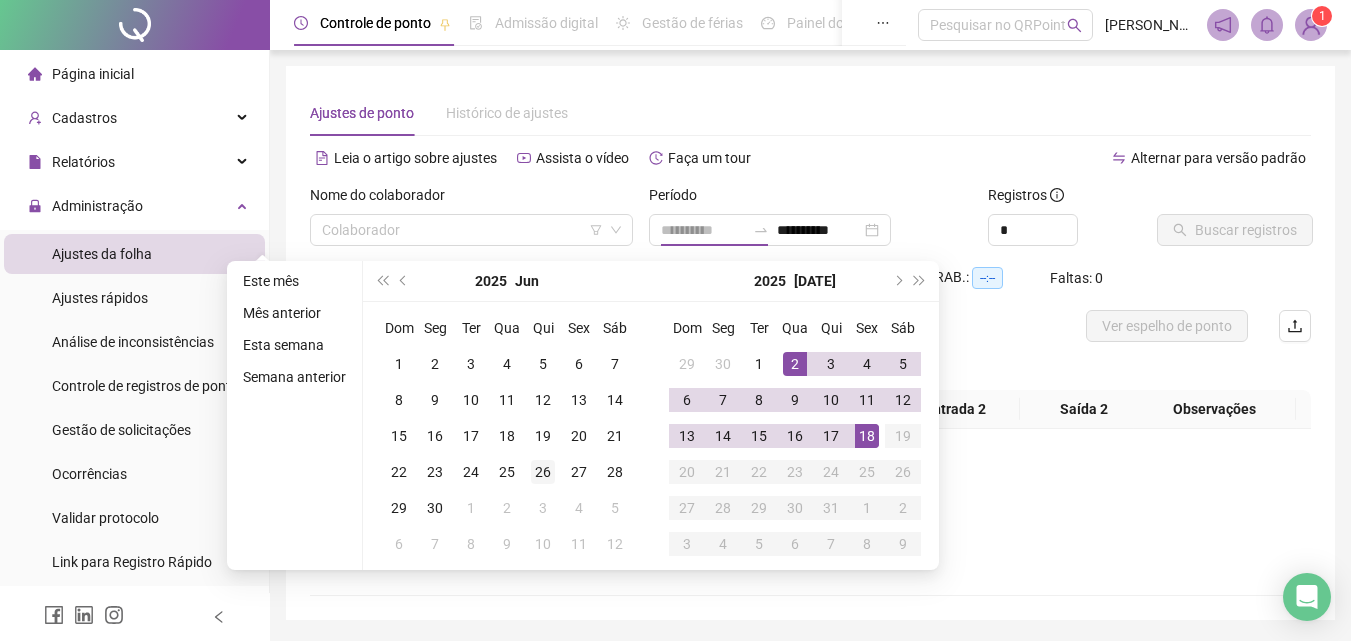 type on "**********" 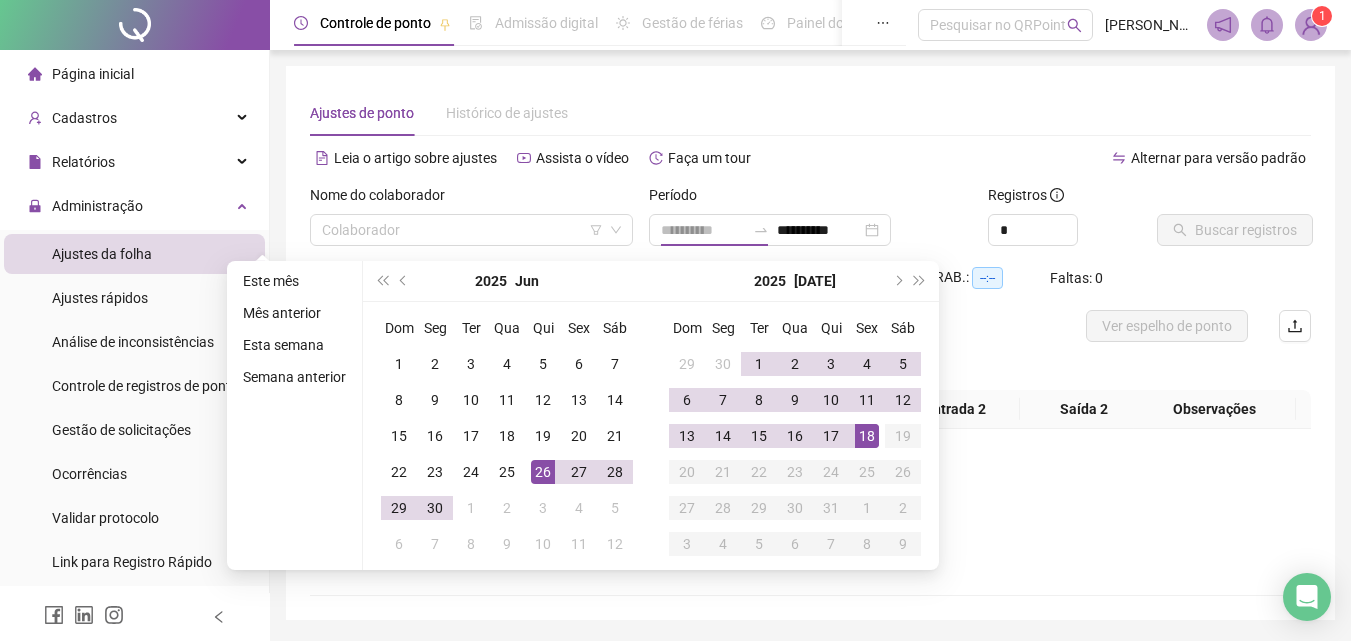 click on "26" at bounding box center (543, 472) 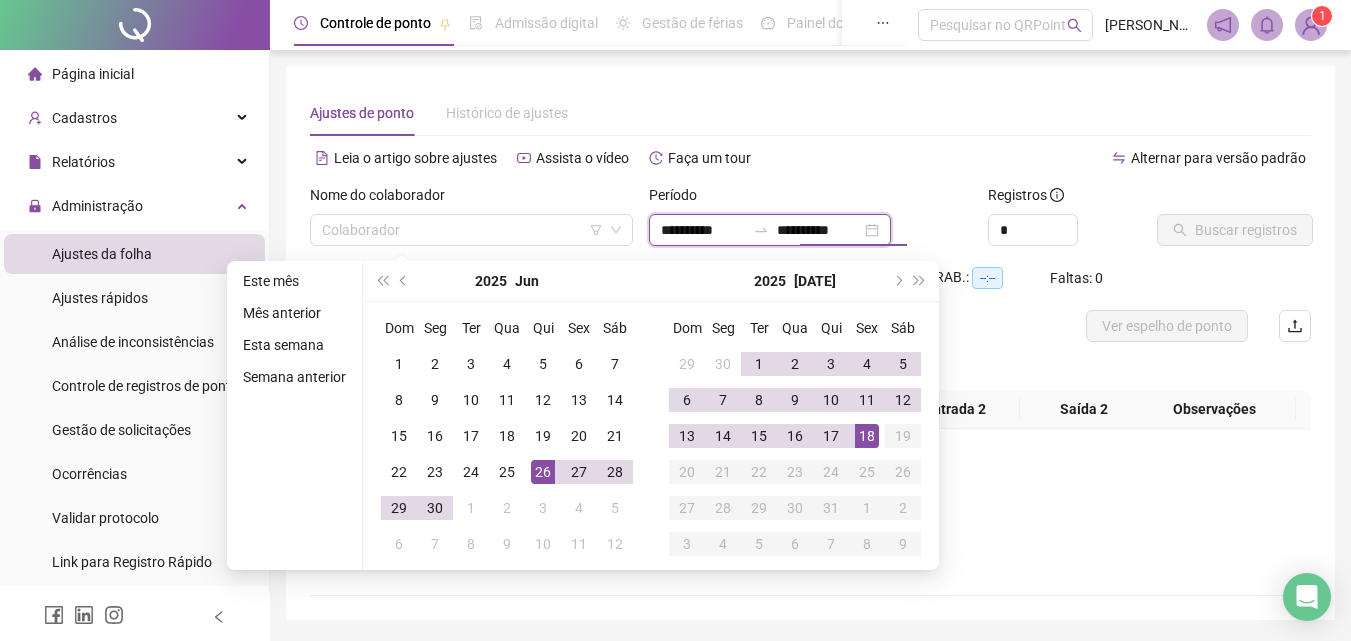 type on "**********" 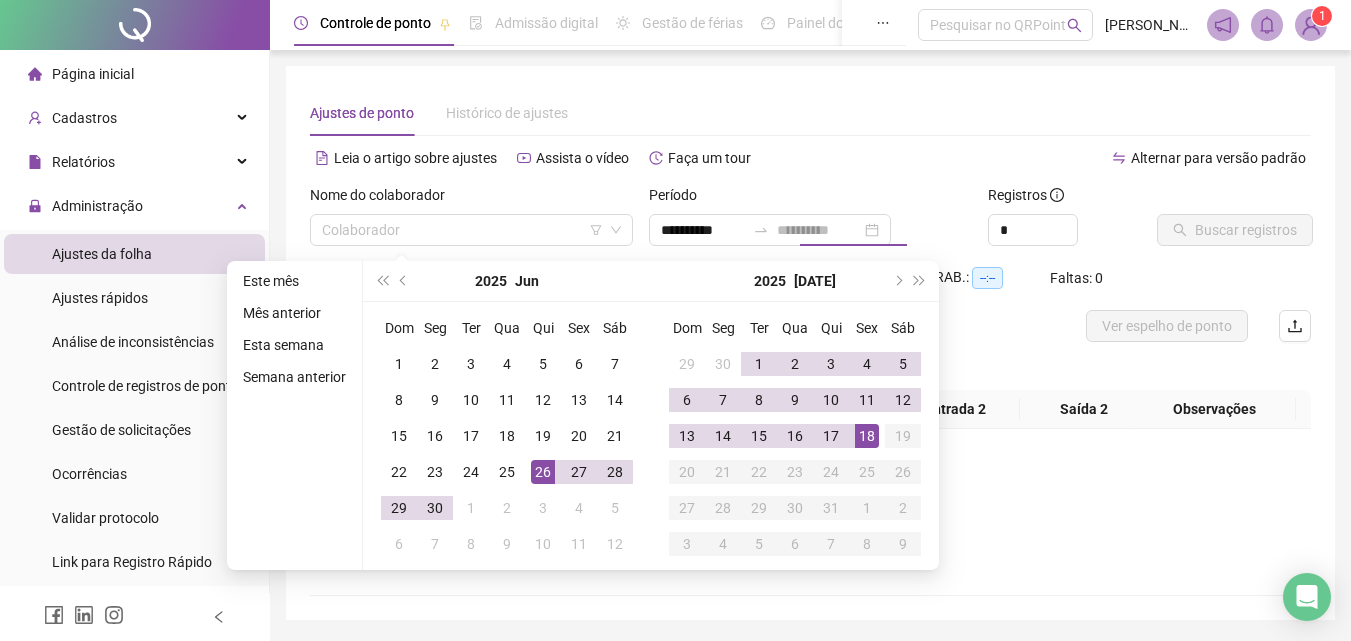 click on "18" at bounding box center [867, 436] 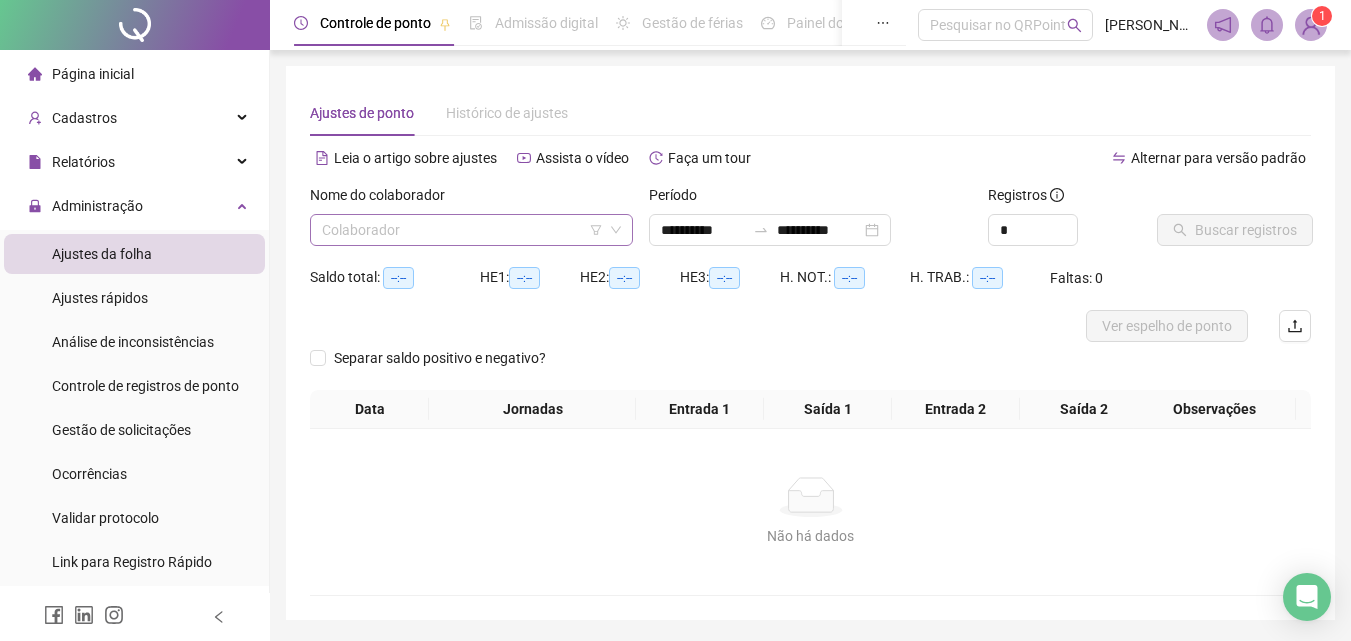 click at bounding box center (465, 230) 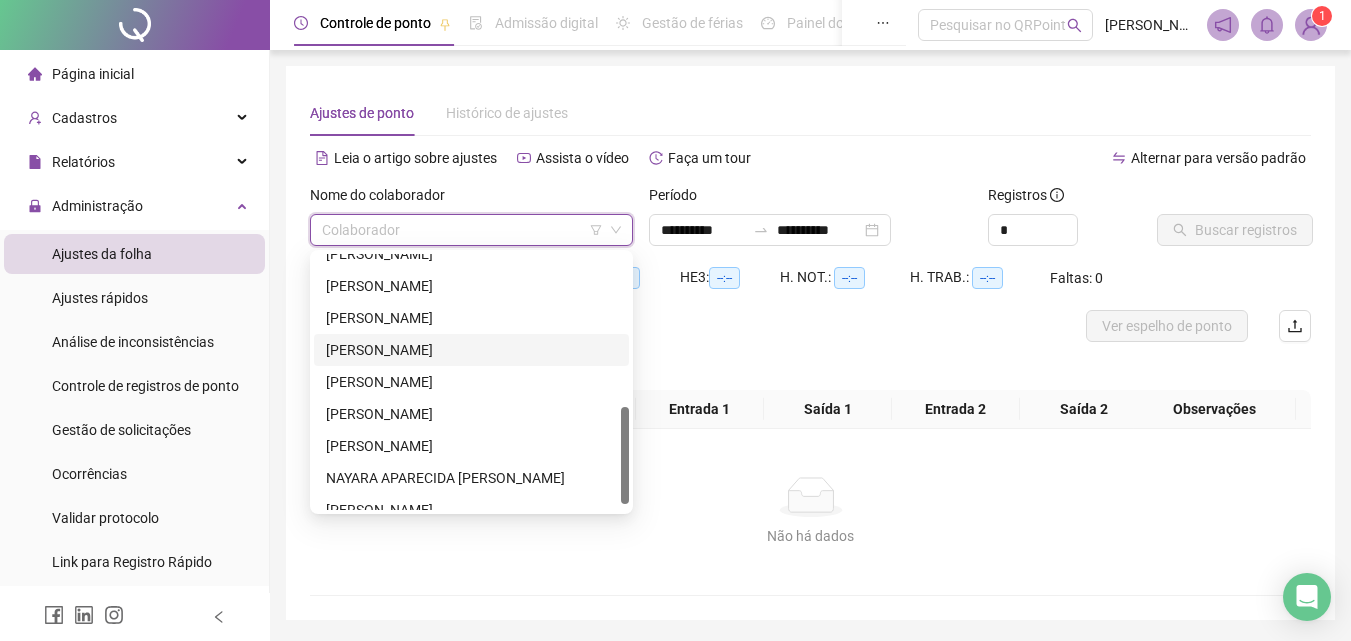 scroll, scrollTop: 416, scrollLeft: 0, axis: vertical 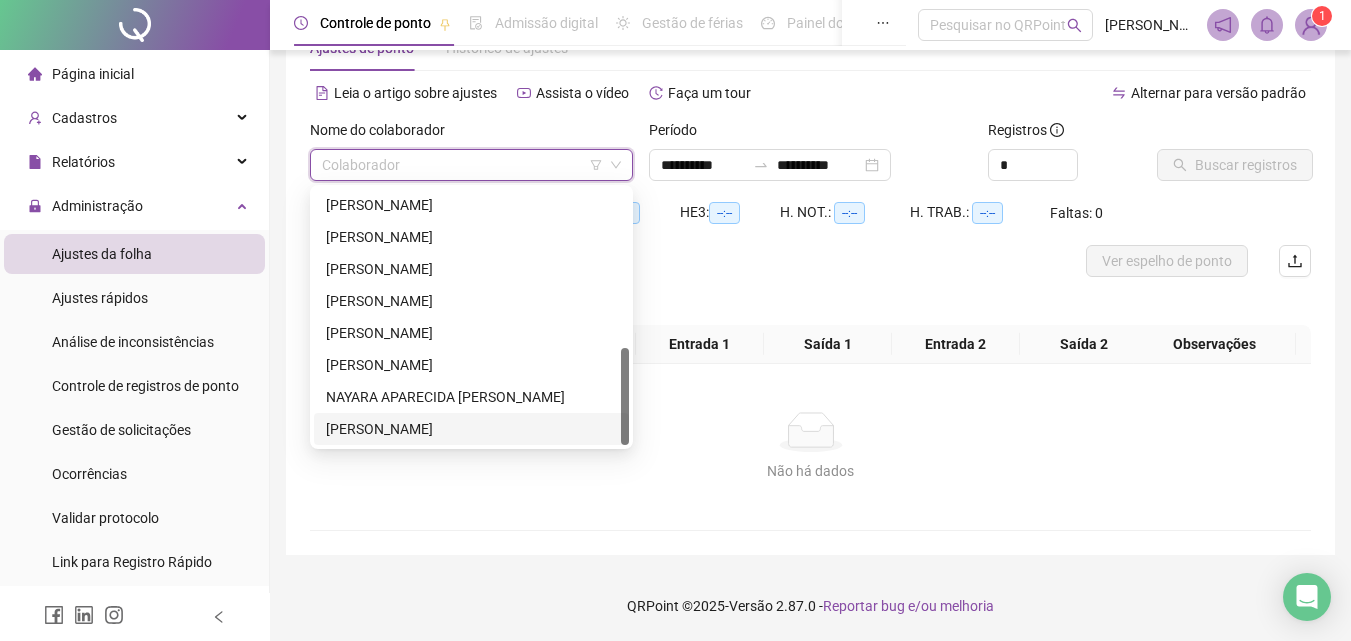 click on "Não há dados Não há dados" at bounding box center [810, 447] 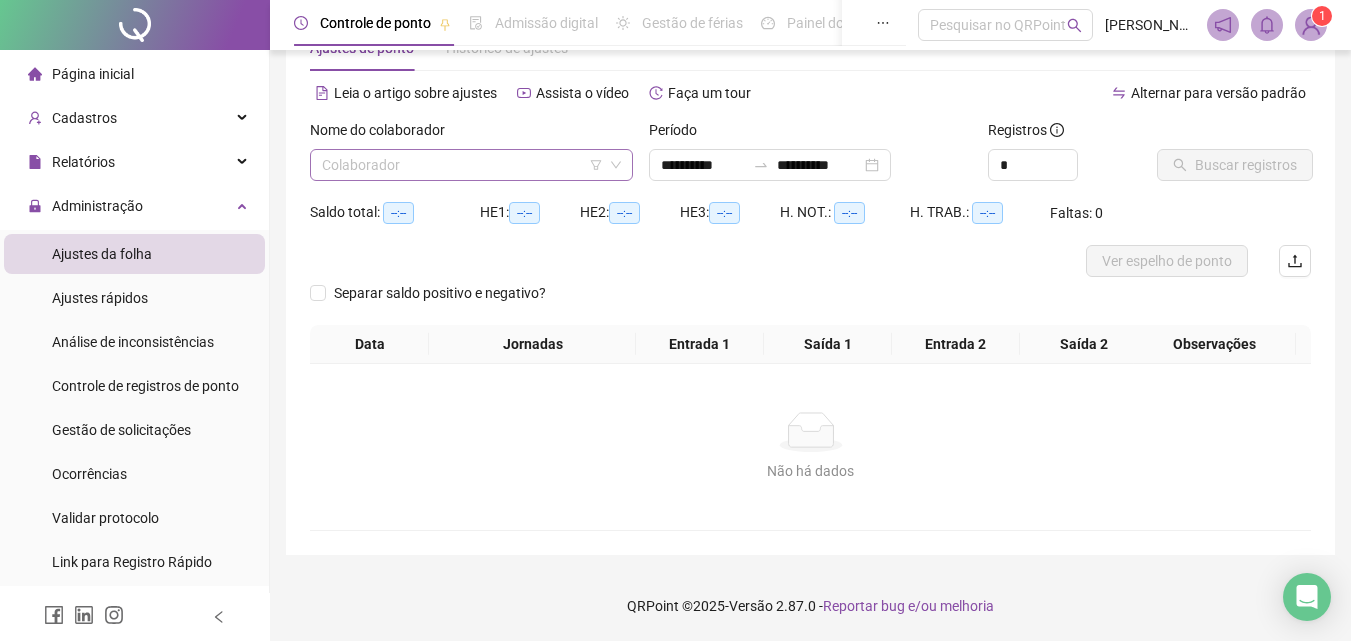 click at bounding box center (465, 165) 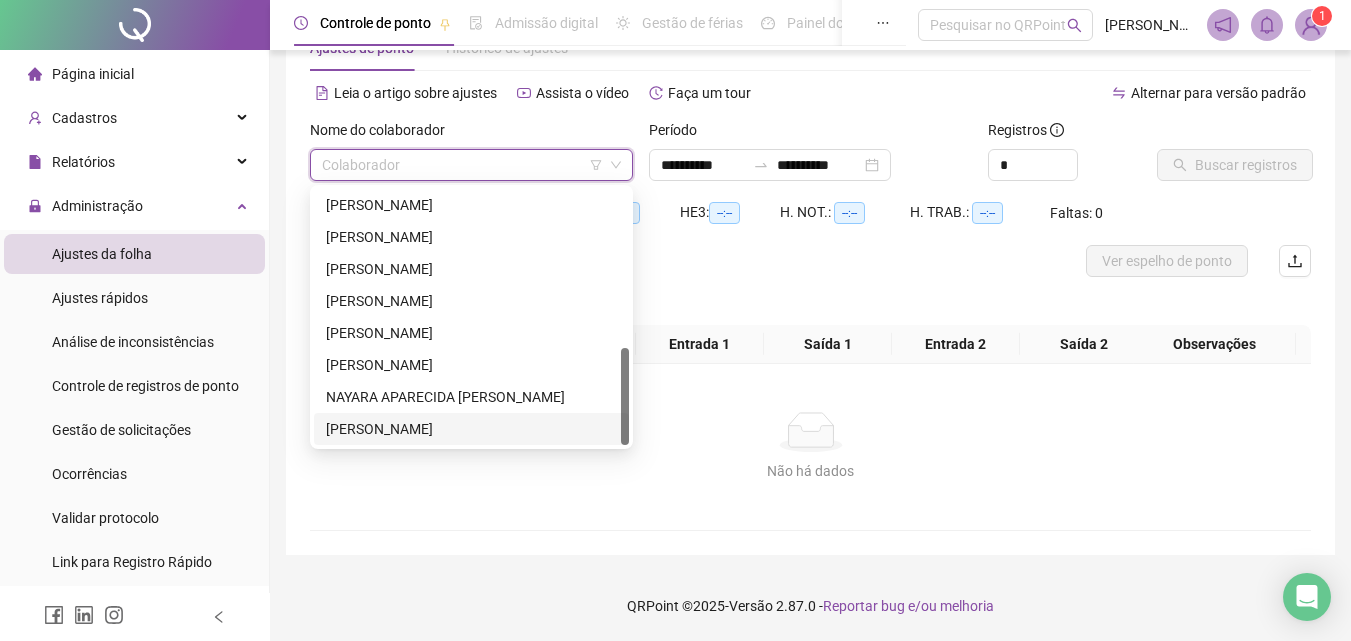 click on "[PERSON_NAME]" at bounding box center [471, 429] 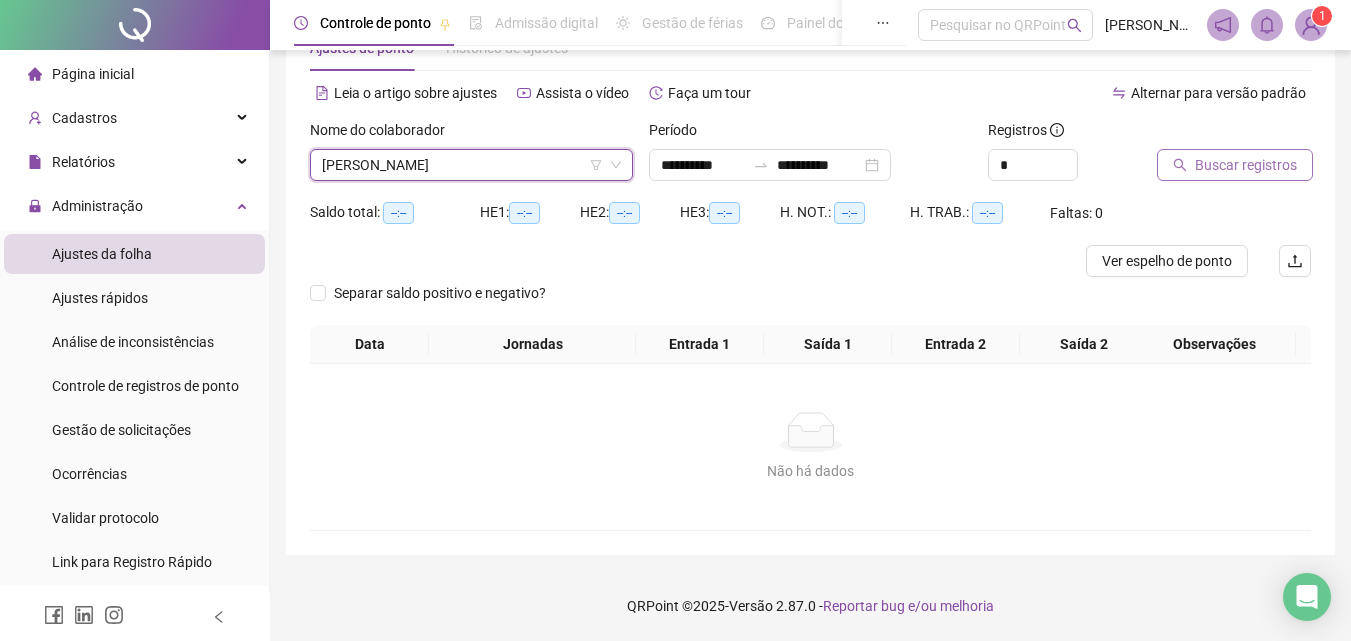 click on "Buscar registros" at bounding box center (1246, 165) 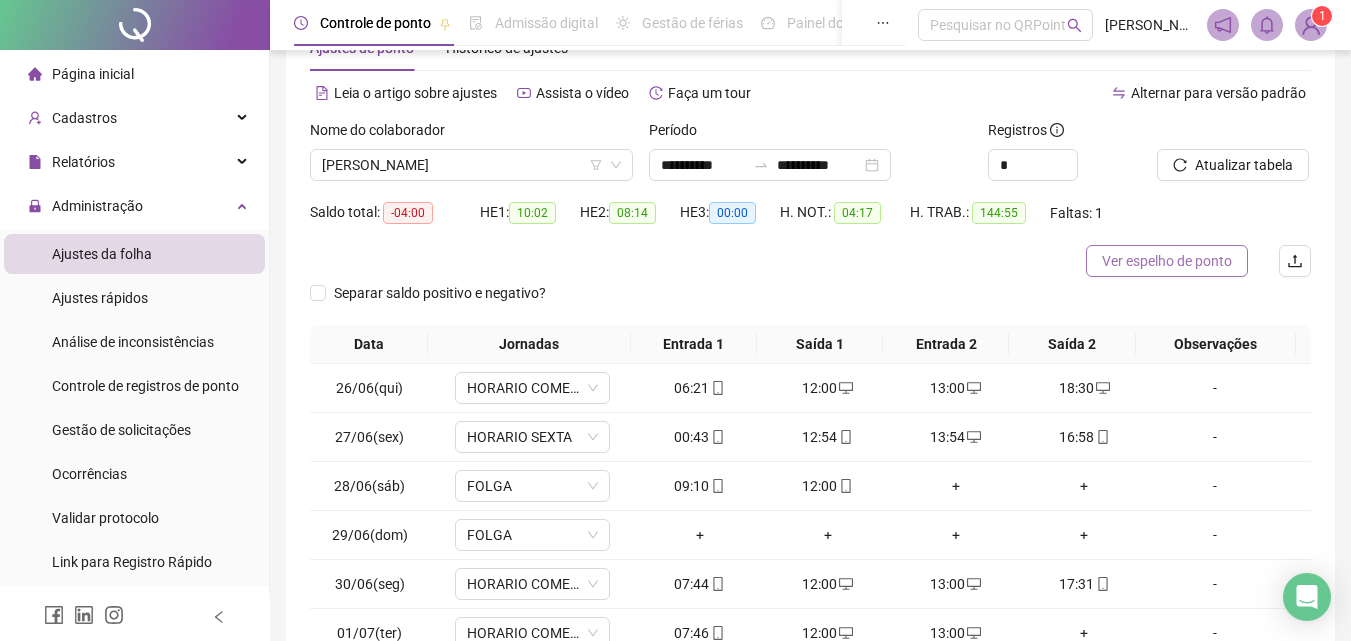 click on "Ver espelho de ponto" at bounding box center [1167, 261] 